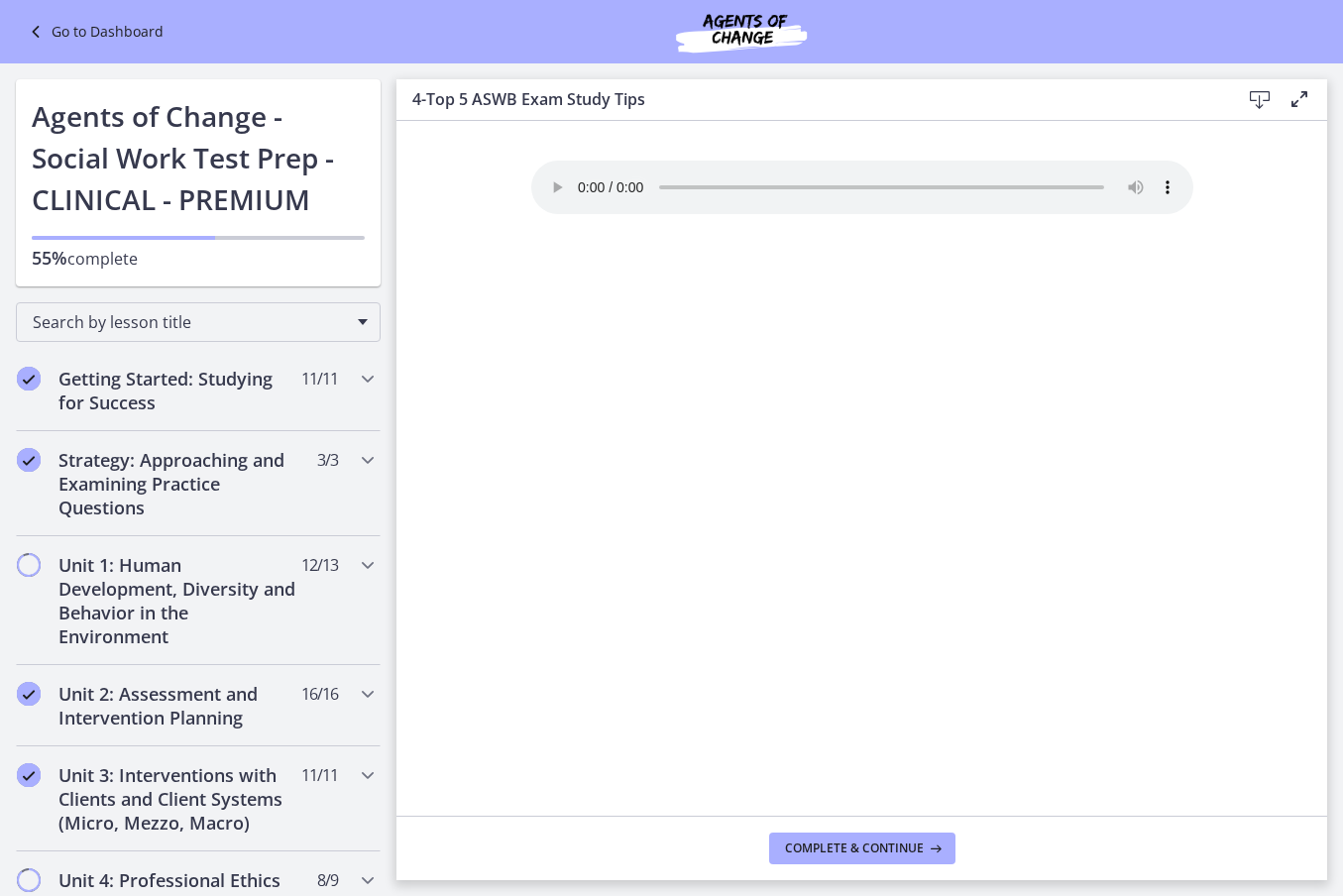 scroll, scrollTop: 0, scrollLeft: 0, axis: both 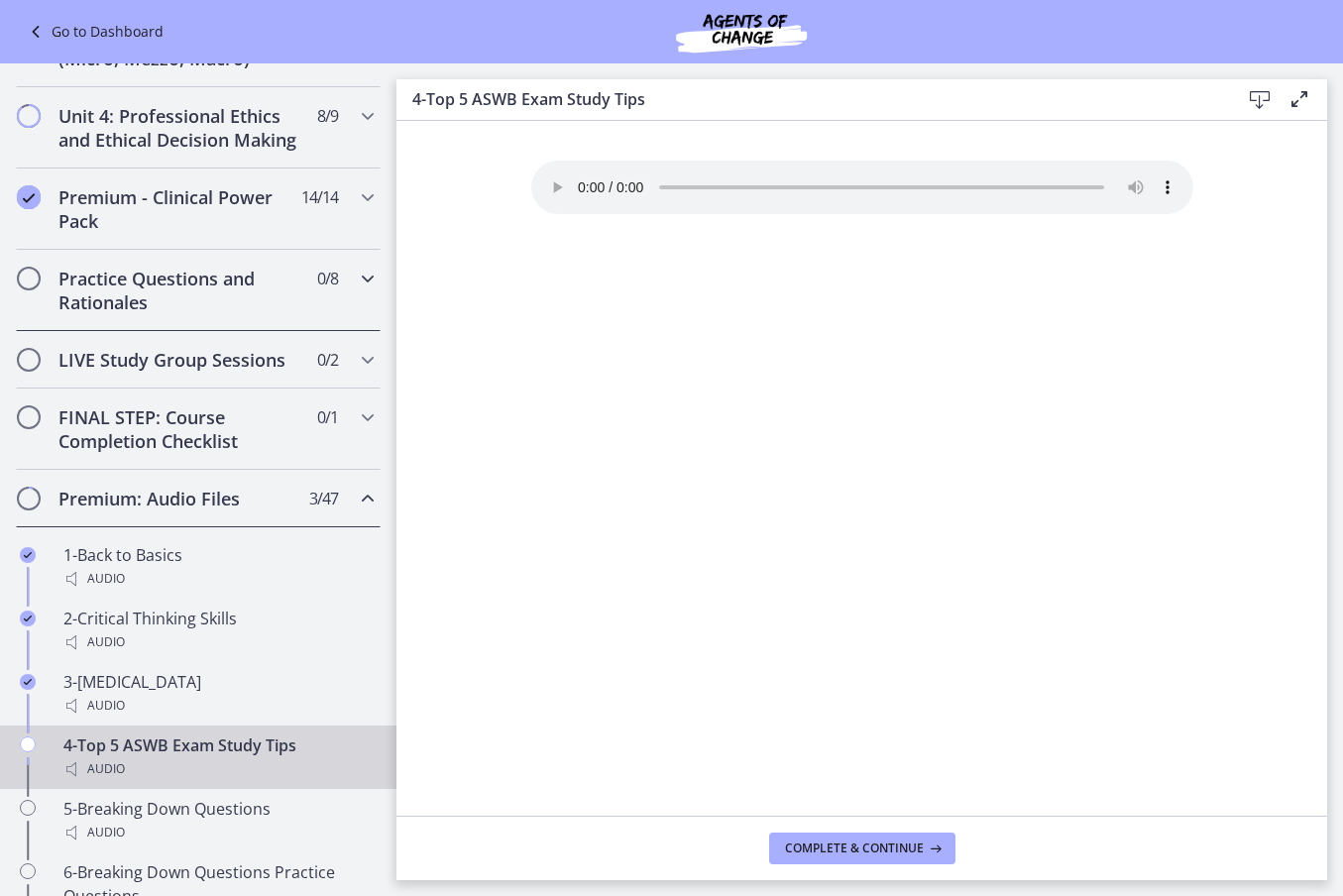 click on "Practice Questions and Rationales" at bounding box center [179, 290] 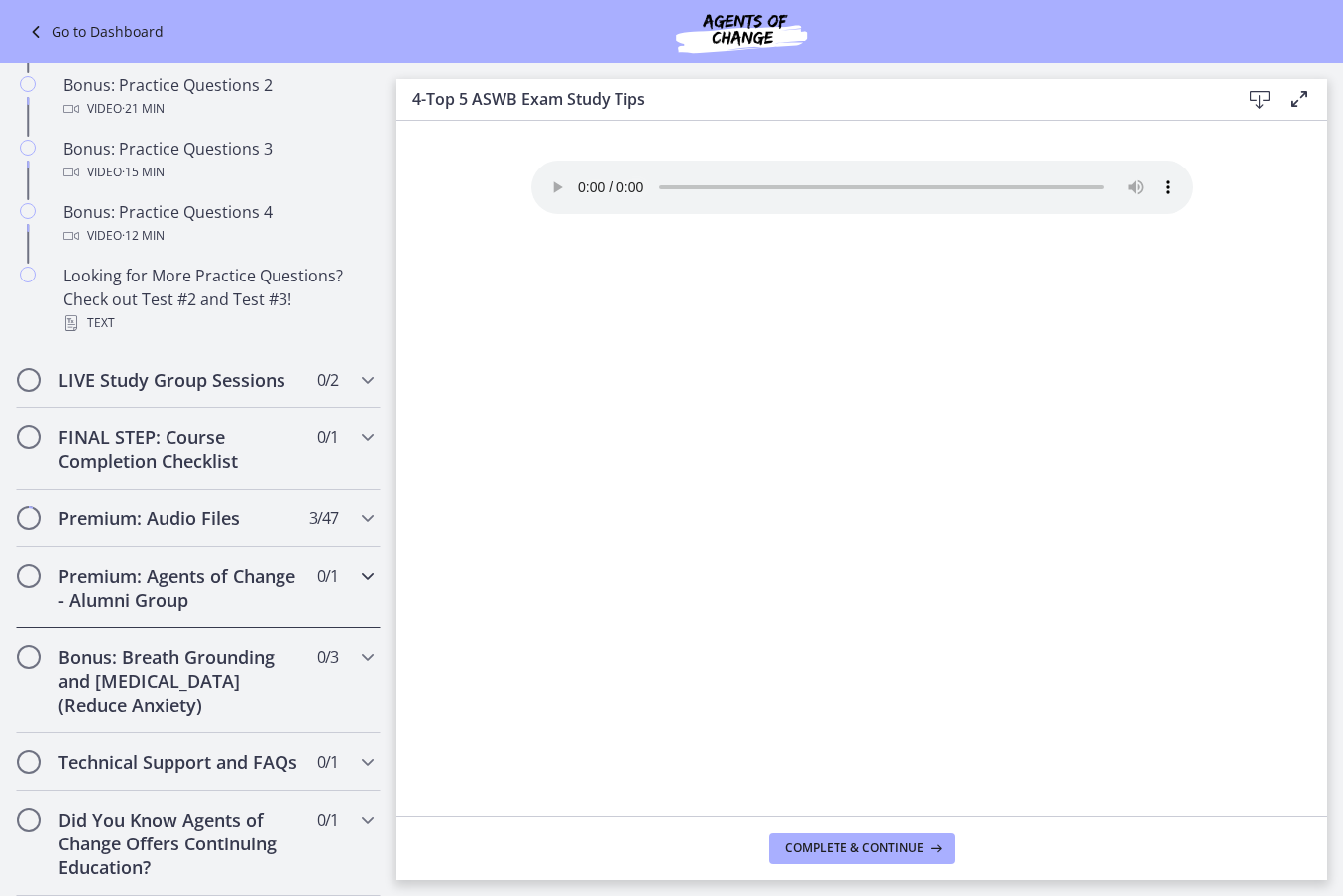 scroll, scrollTop: 1339, scrollLeft: 0, axis: vertical 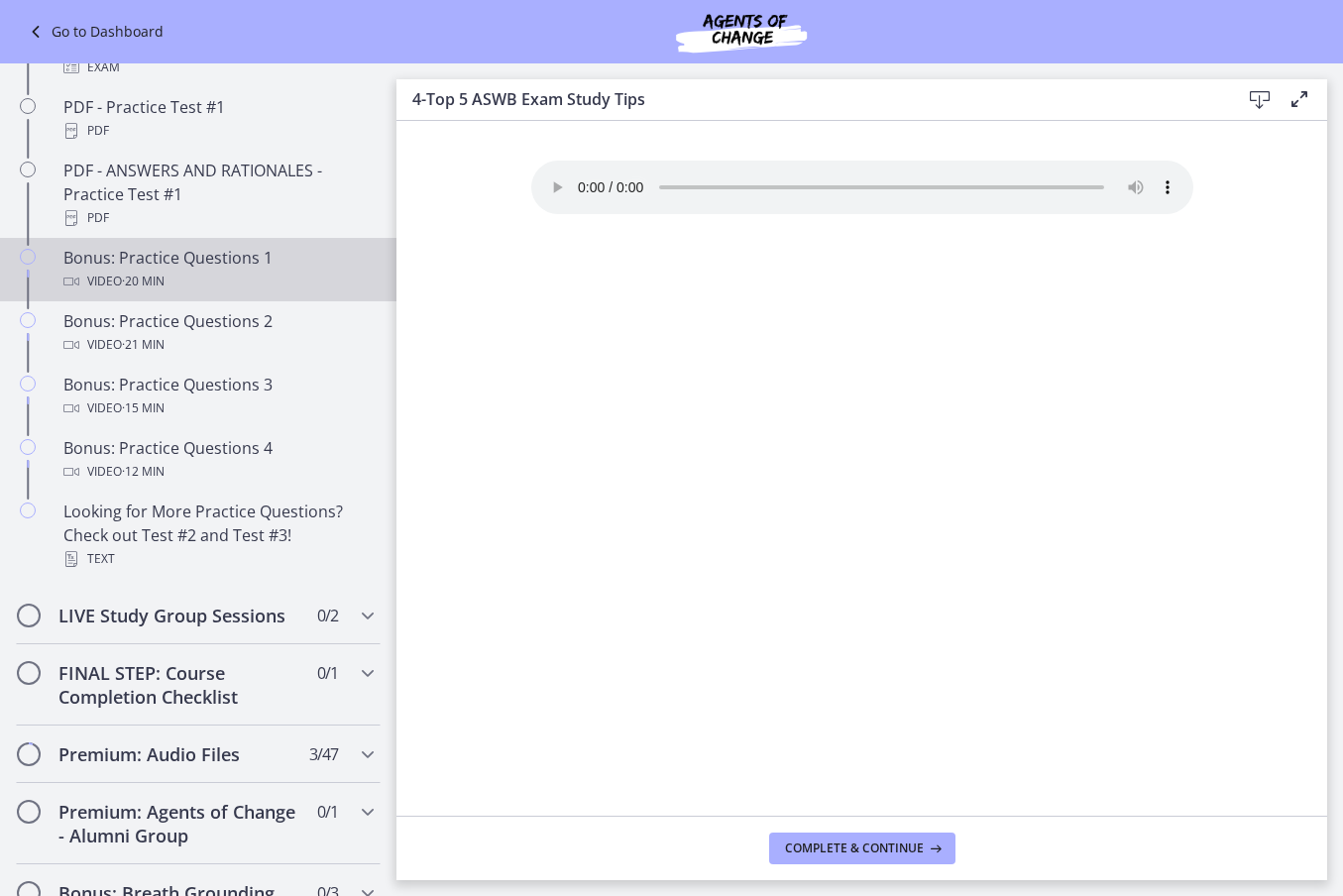 click on "Bonus: Practice Questions 1
Video
·  20 min" at bounding box center (218, 270) 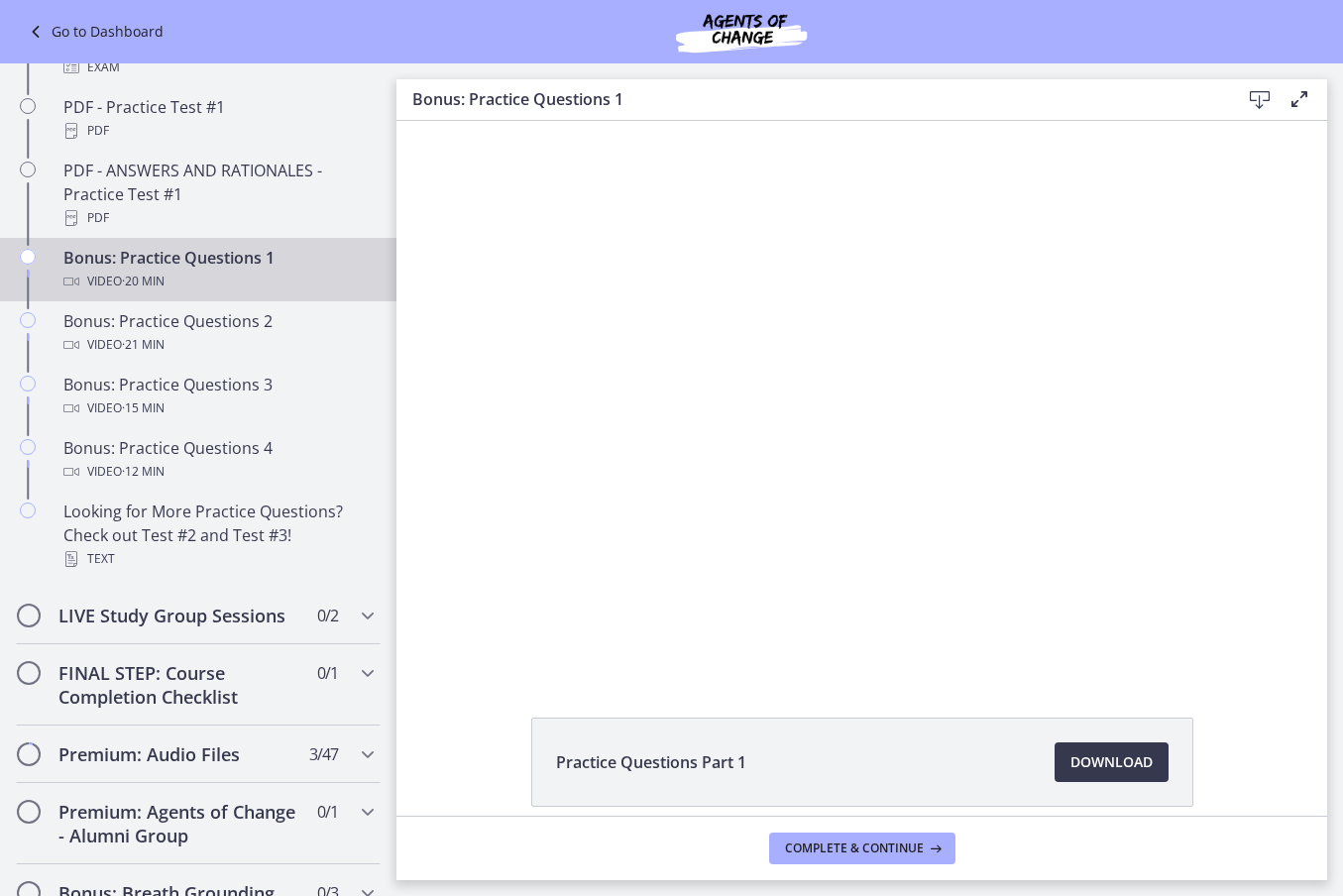 scroll, scrollTop: 0, scrollLeft: 0, axis: both 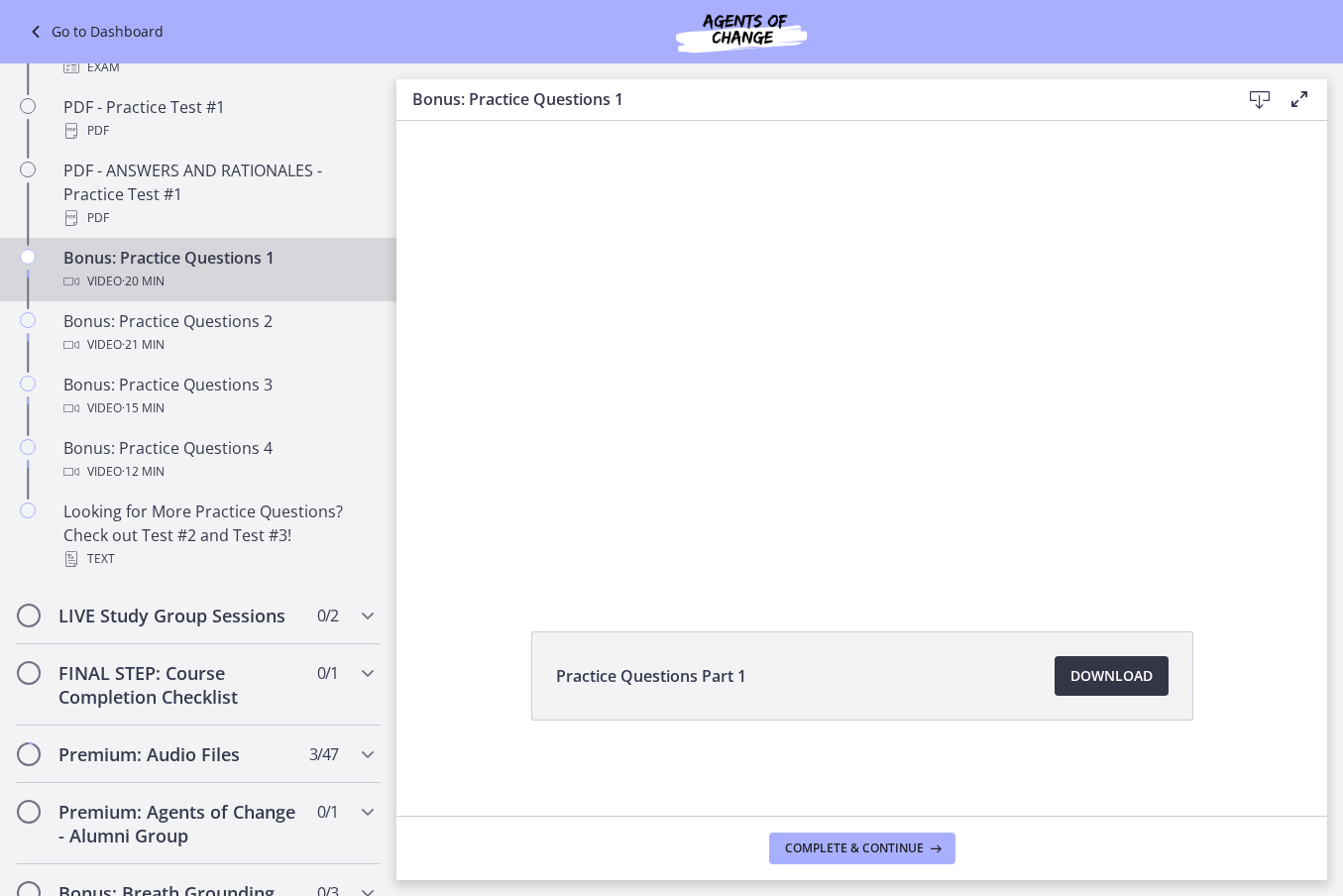 click on "Download
Opens in a new window" at bounding box center [1111, 676] 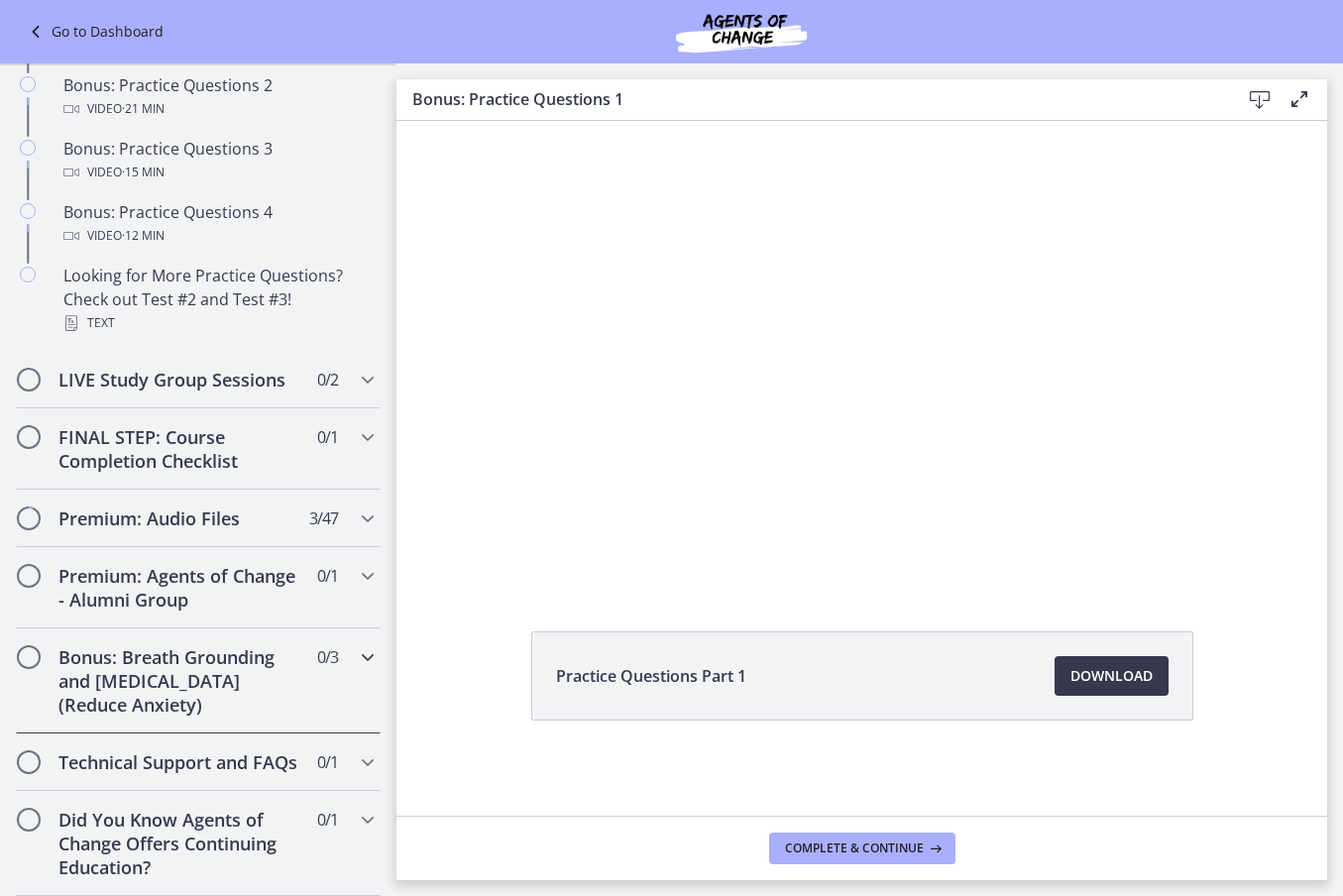 scroll, scrollTop: 1339, scrollLeft: 0, axis: vertical 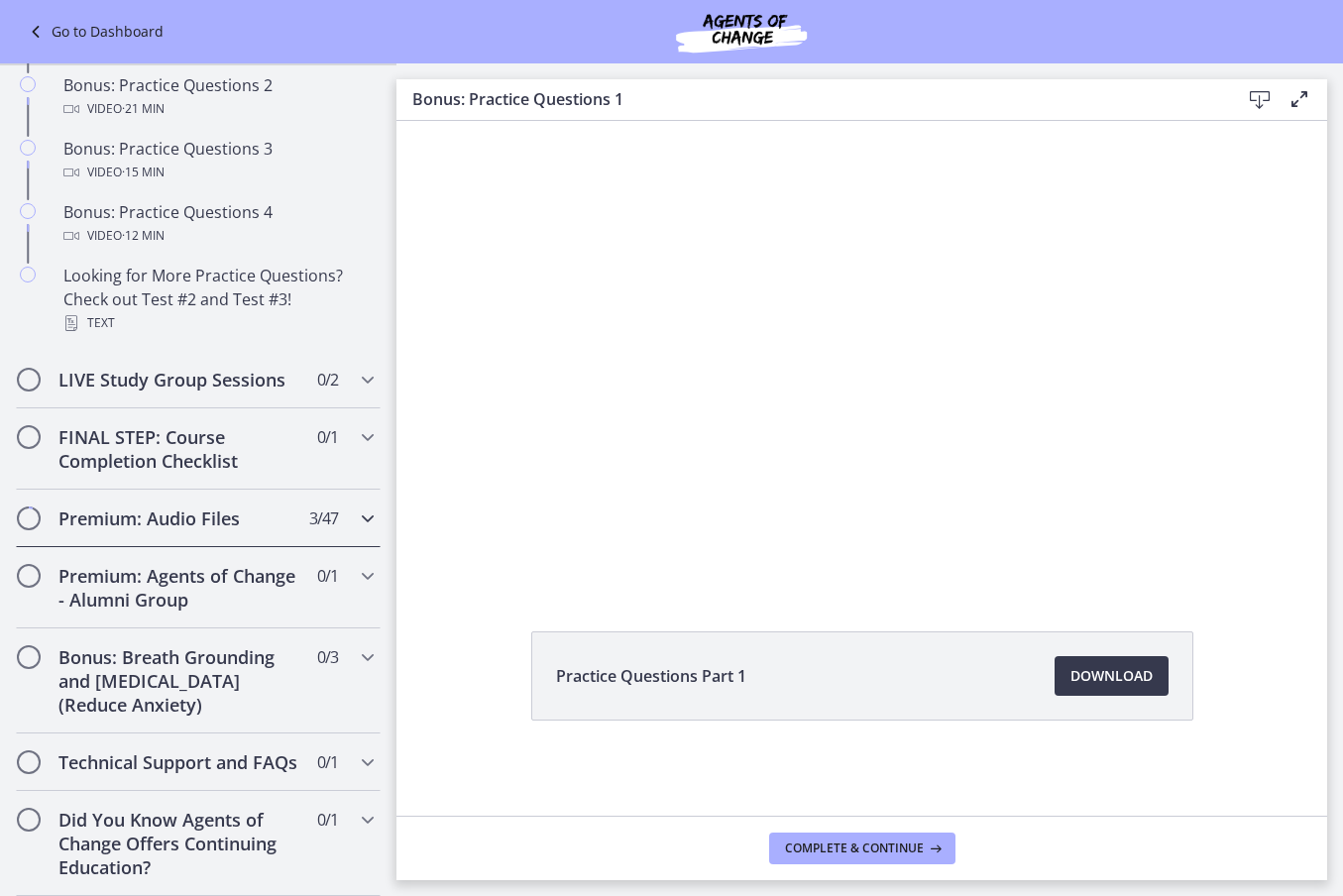click at bounding box center [368, 518] 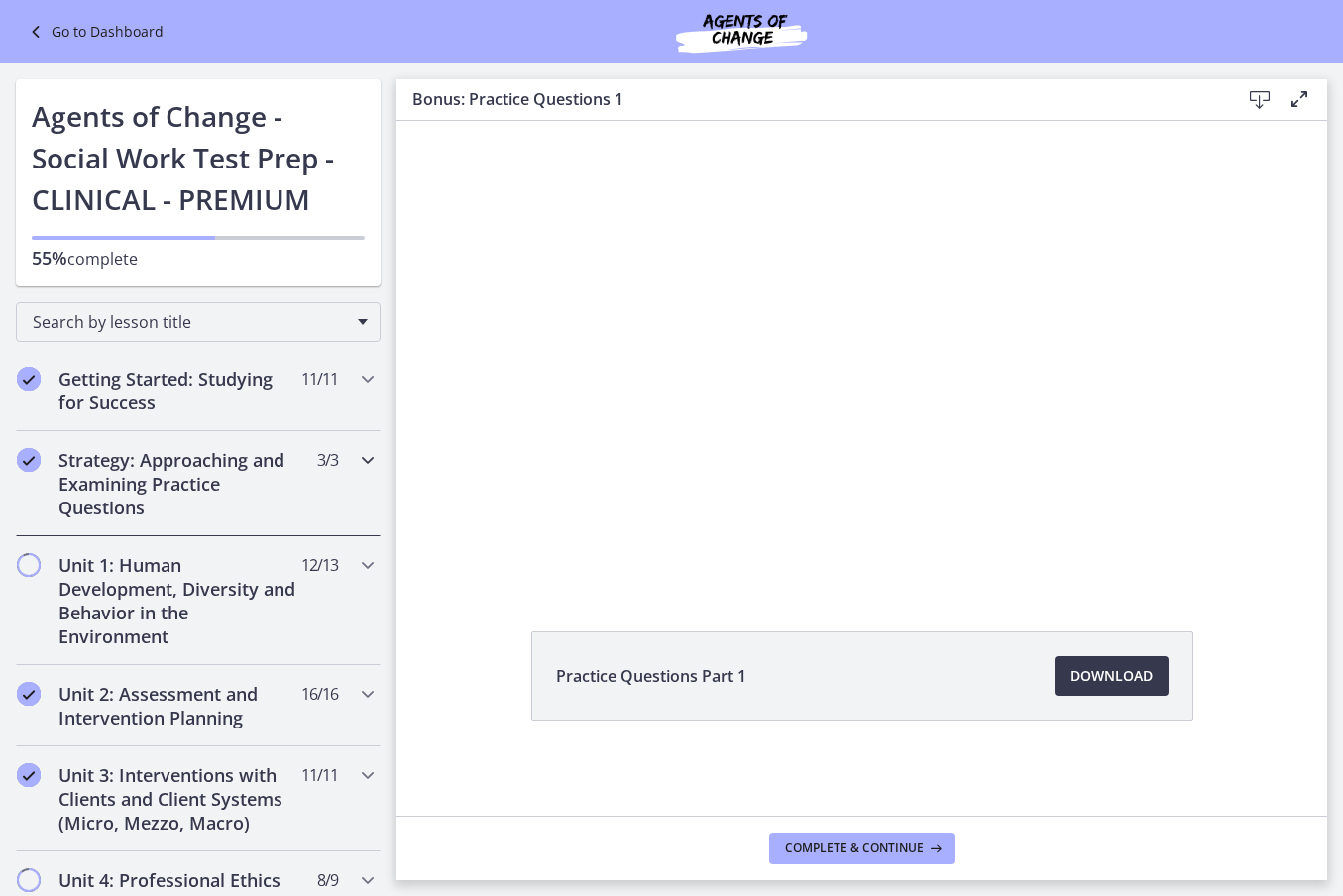 scroll, scrollTop: 0, scrollLeft: 0, axis: both 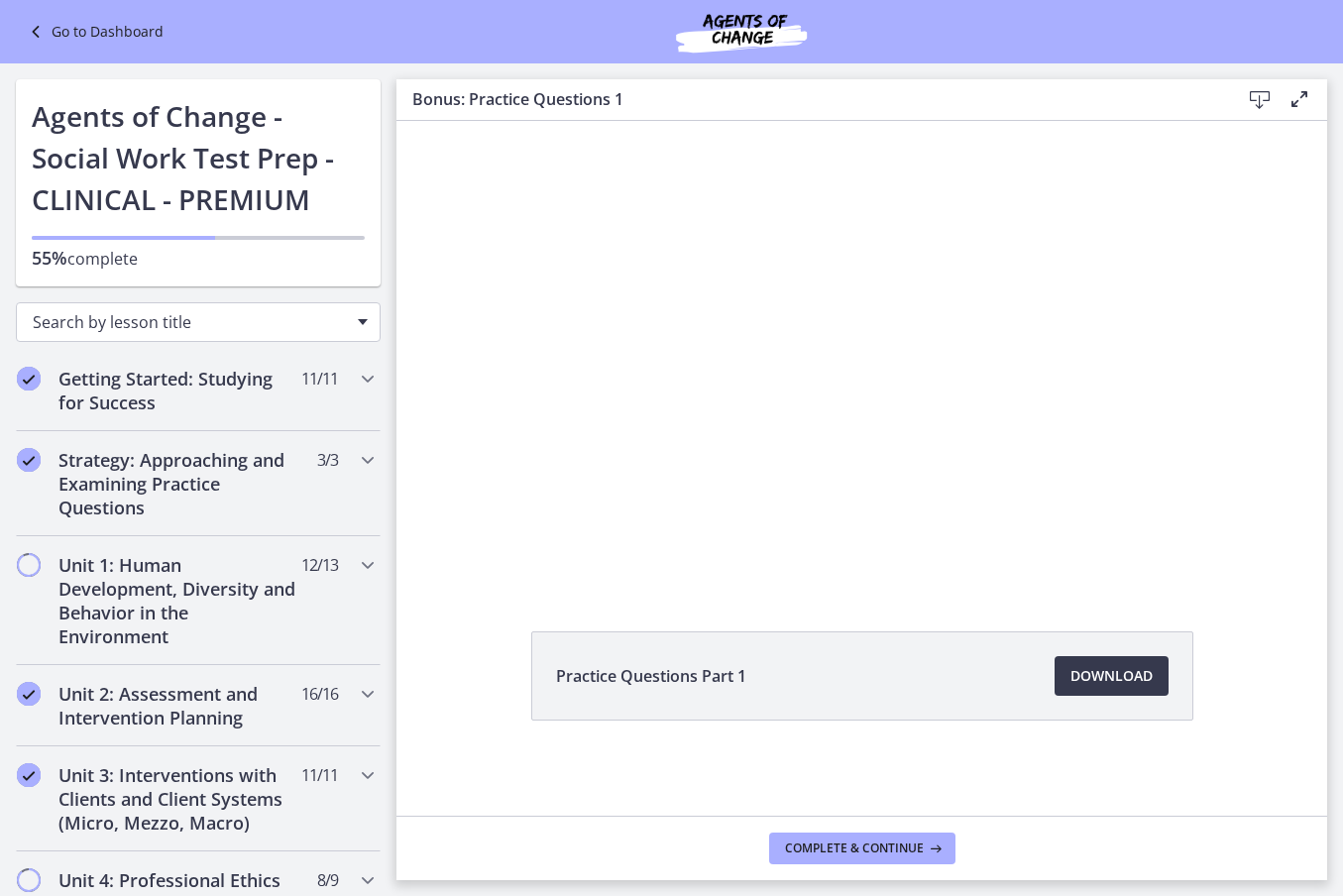 click on "Search by lesson title" at bounding box center [190, 322] 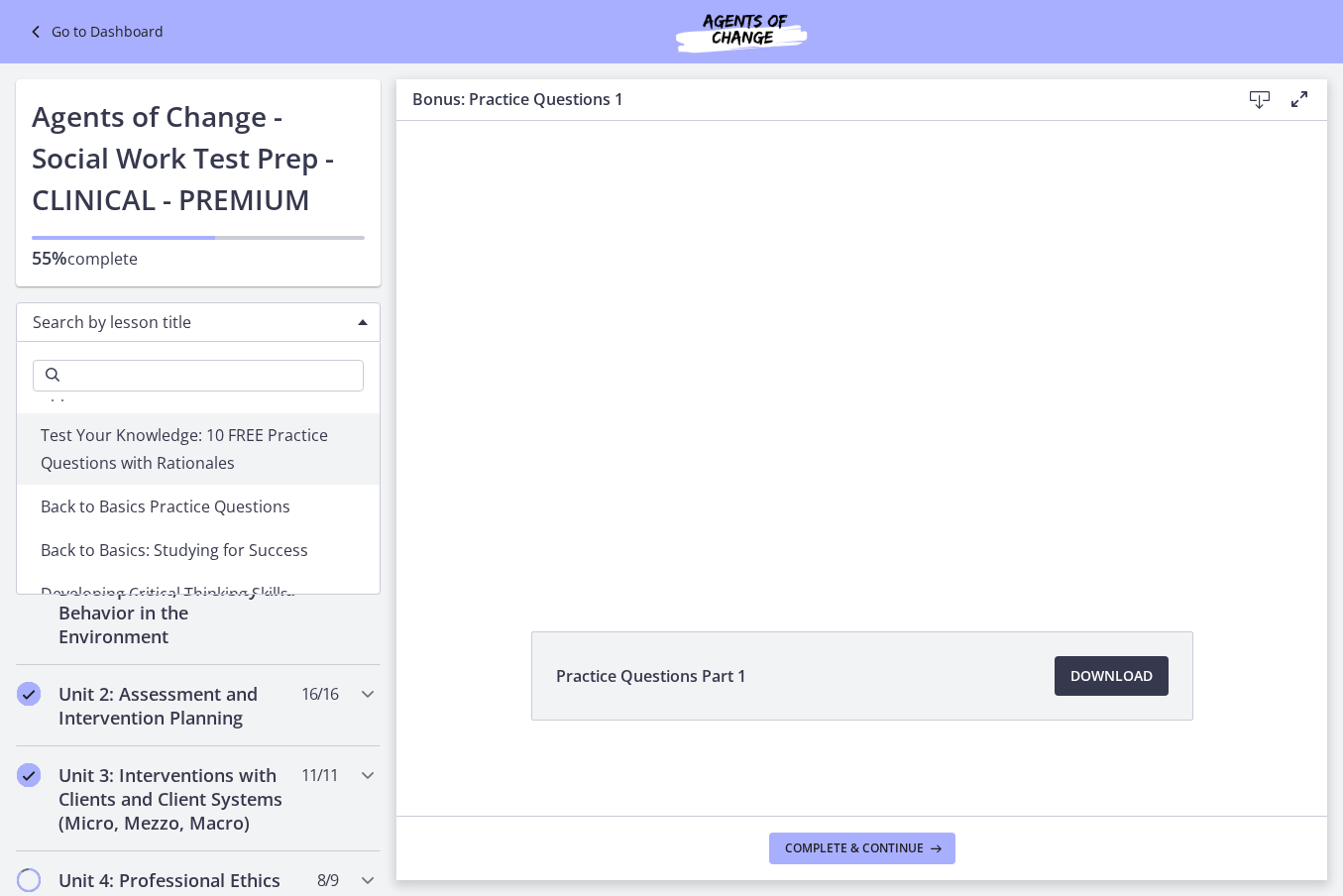 scroll, scrollTop: 152, scrollLeft: 0, axis: vertical 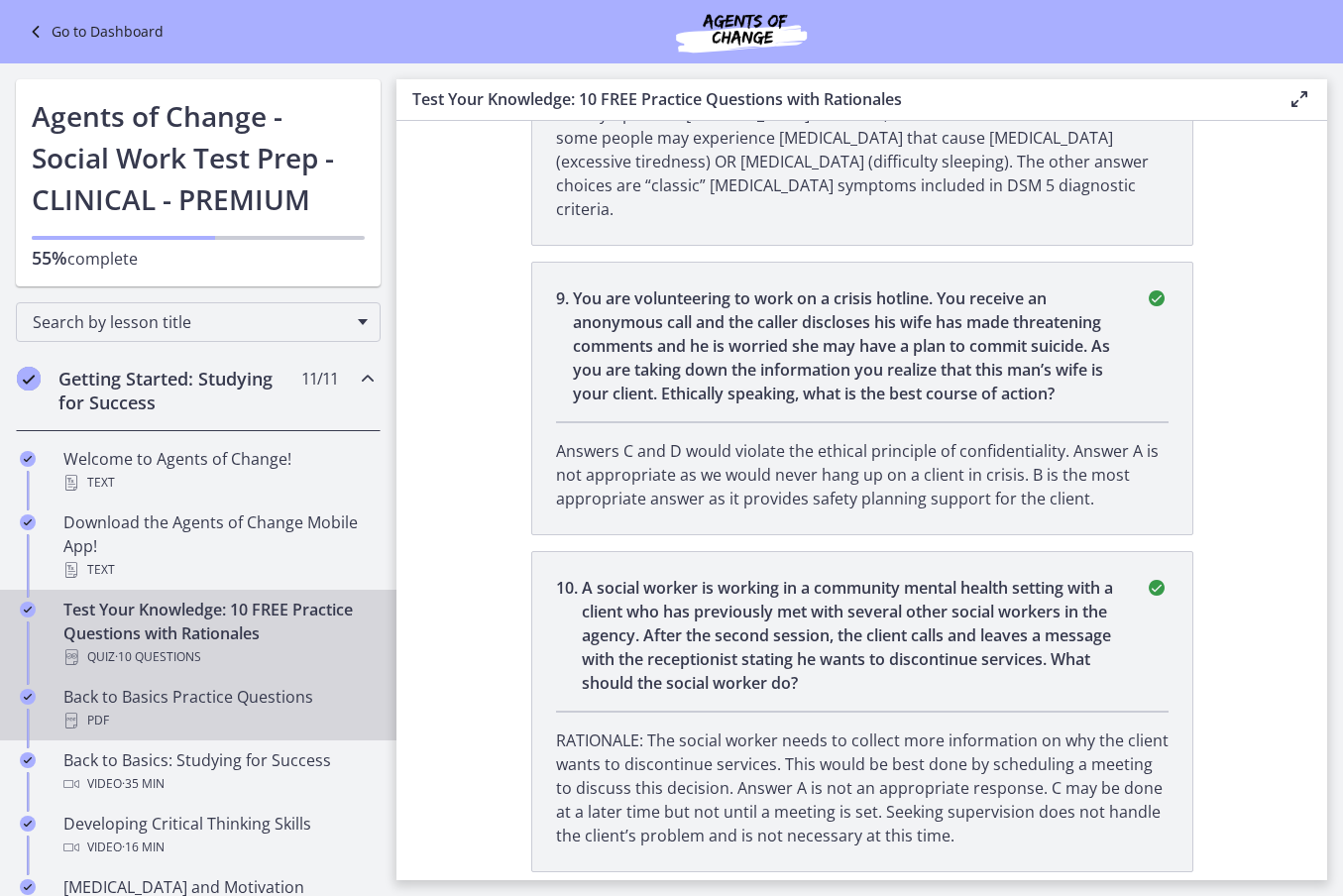 click on "Back to Basics Practice Questions
PDF" at bounding box center [218, 709] 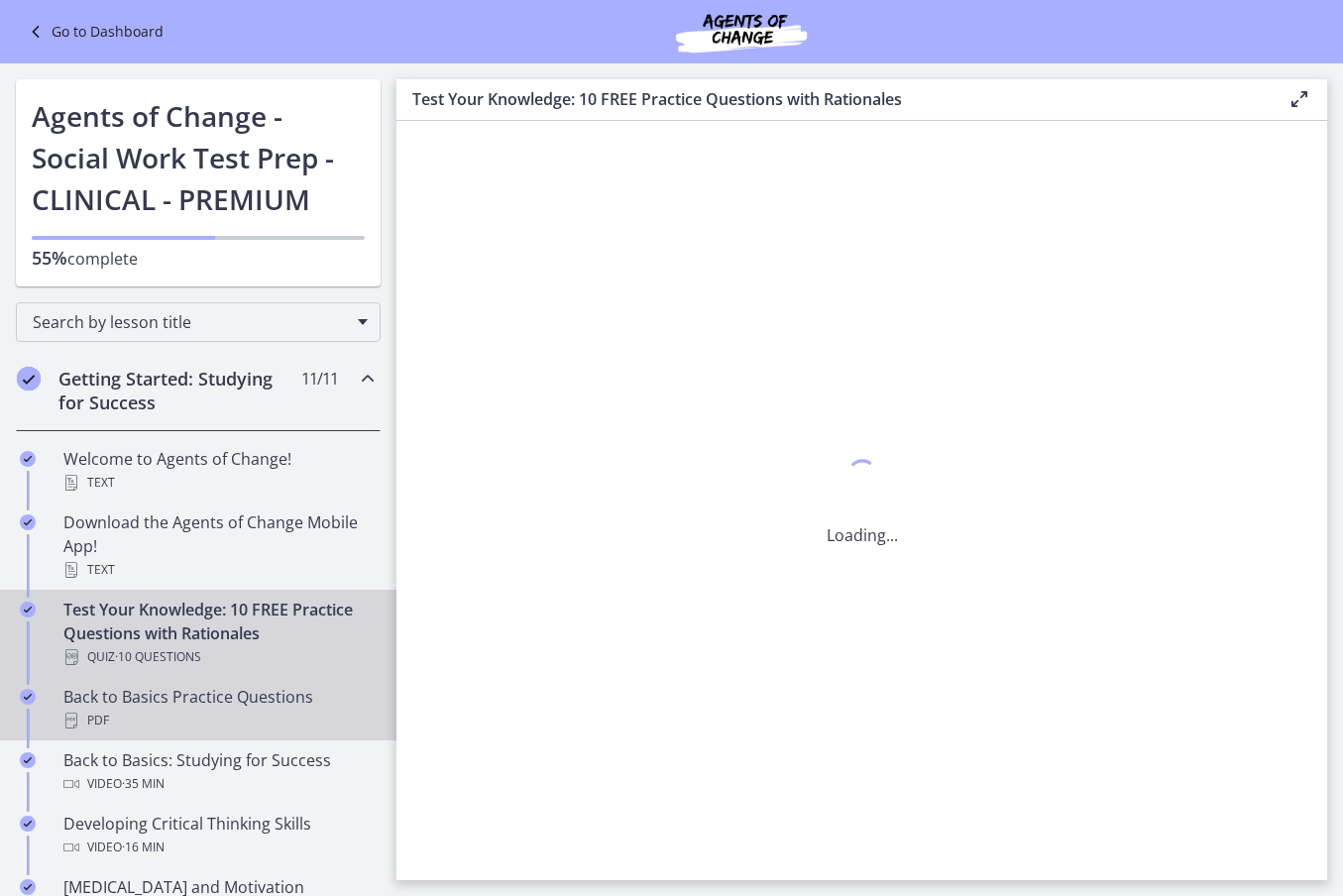 scroll, scrollTop: 0, scrollLeft: 0, axis: both 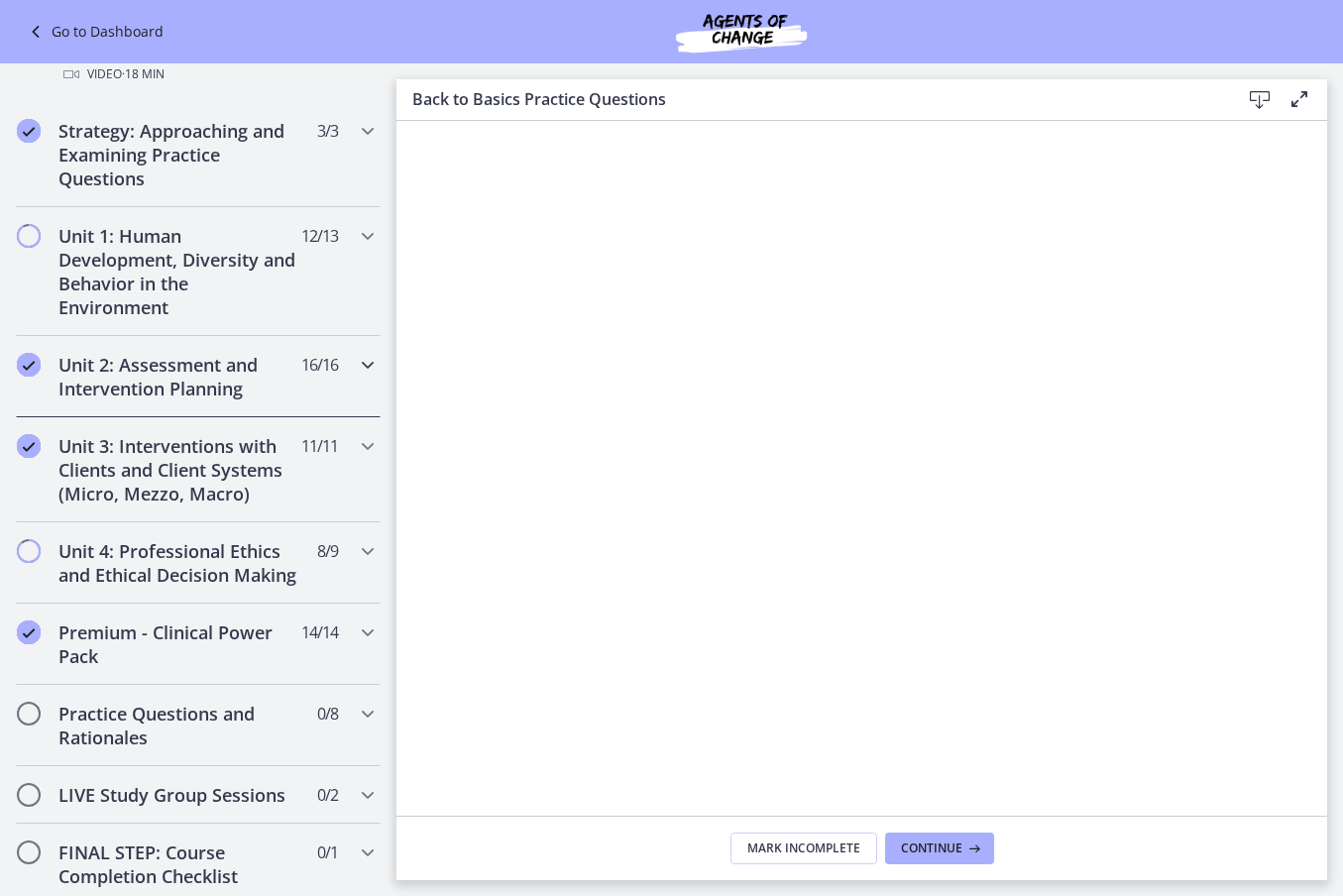 click on "Unit 2: Assessment and Intervention Planning
16  /  16
Completed" at bounding box center [198, 377] 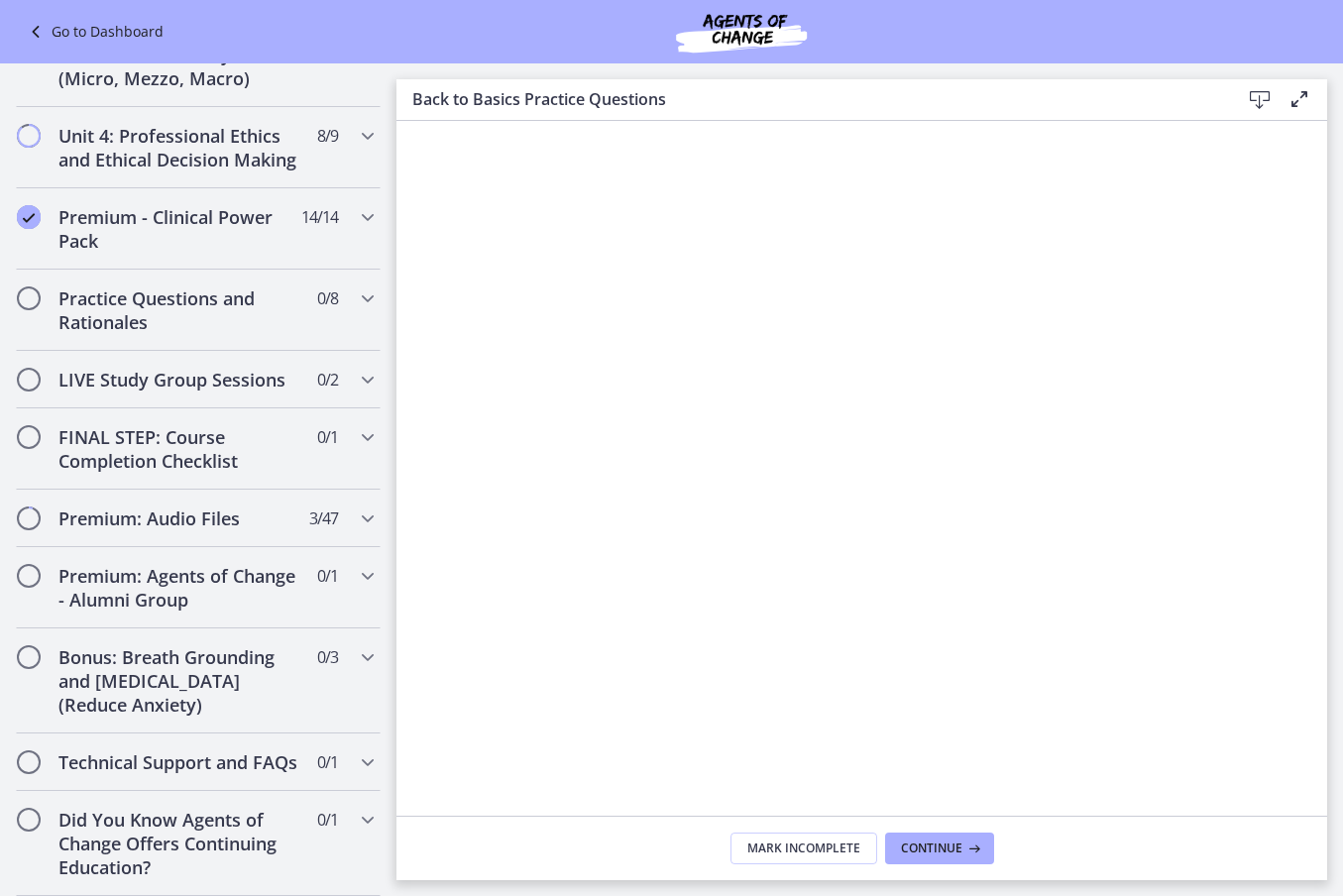 scroll, scrollTop: 2013, scrollLeft: 0, axis: vertical 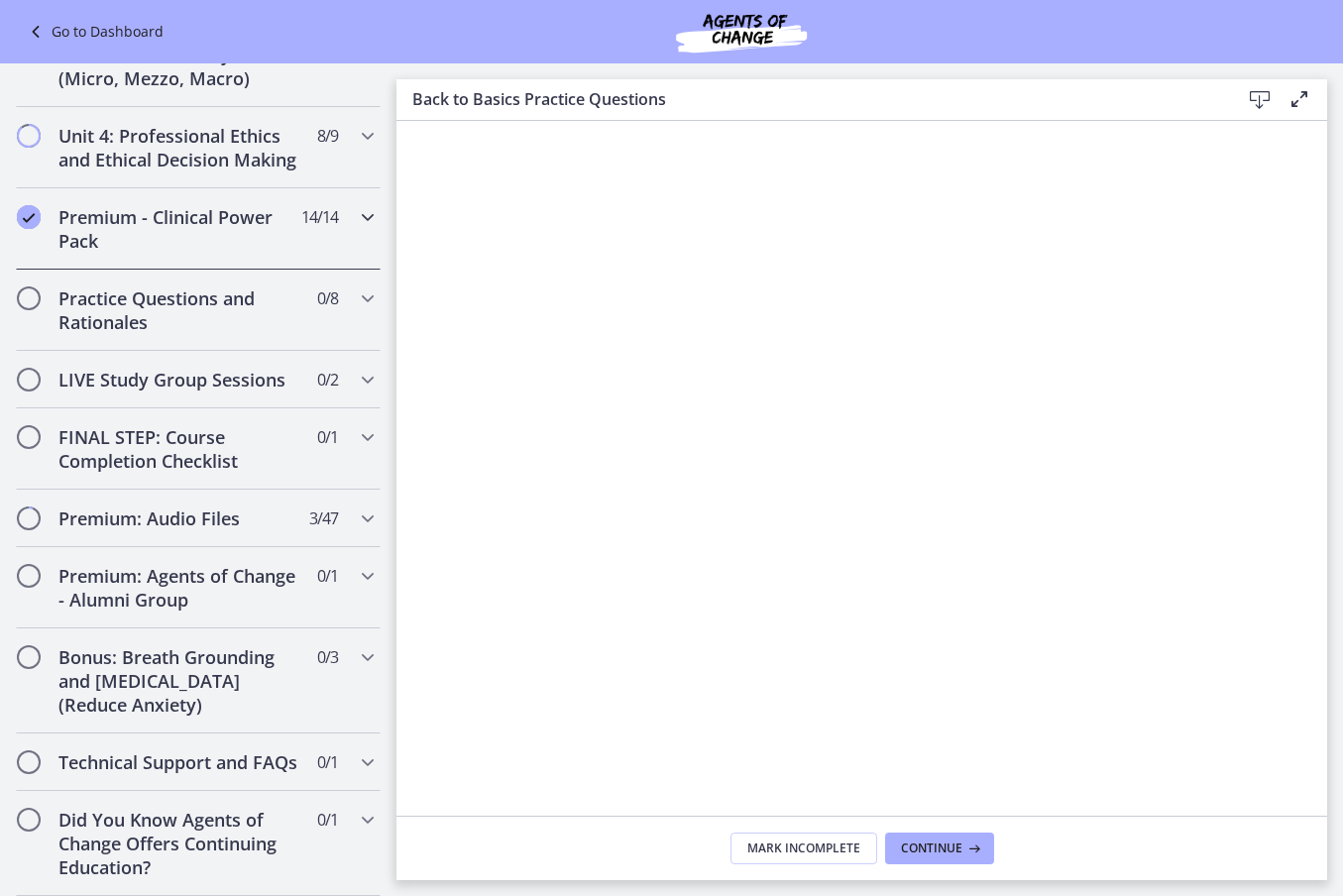 click on "Premium - Clinical Power Pack
14  /  14
Completed" at bounding box center [198, 229] 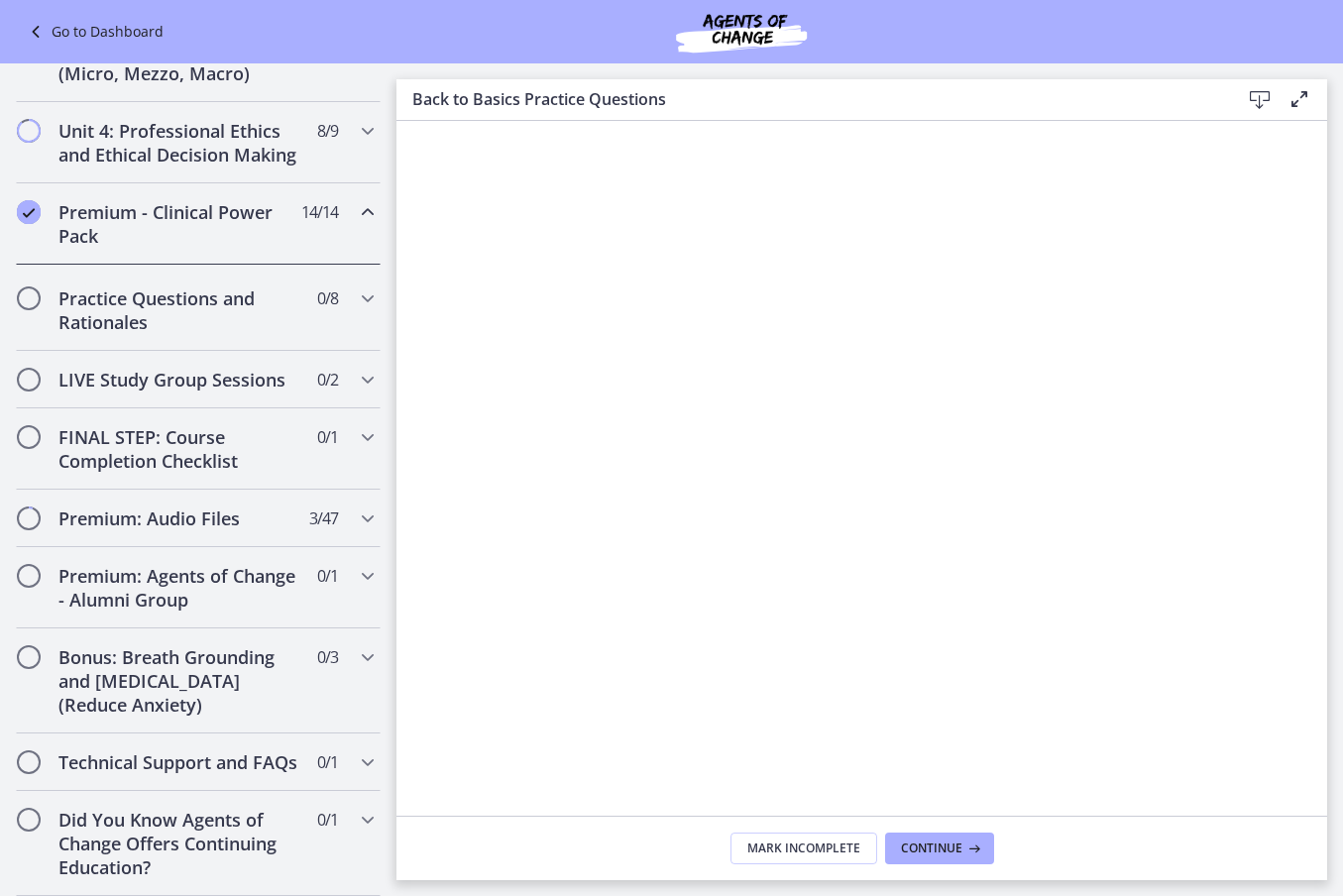 scroll, scrollTop: 1740, scrollLeft: 0, axis: vertical 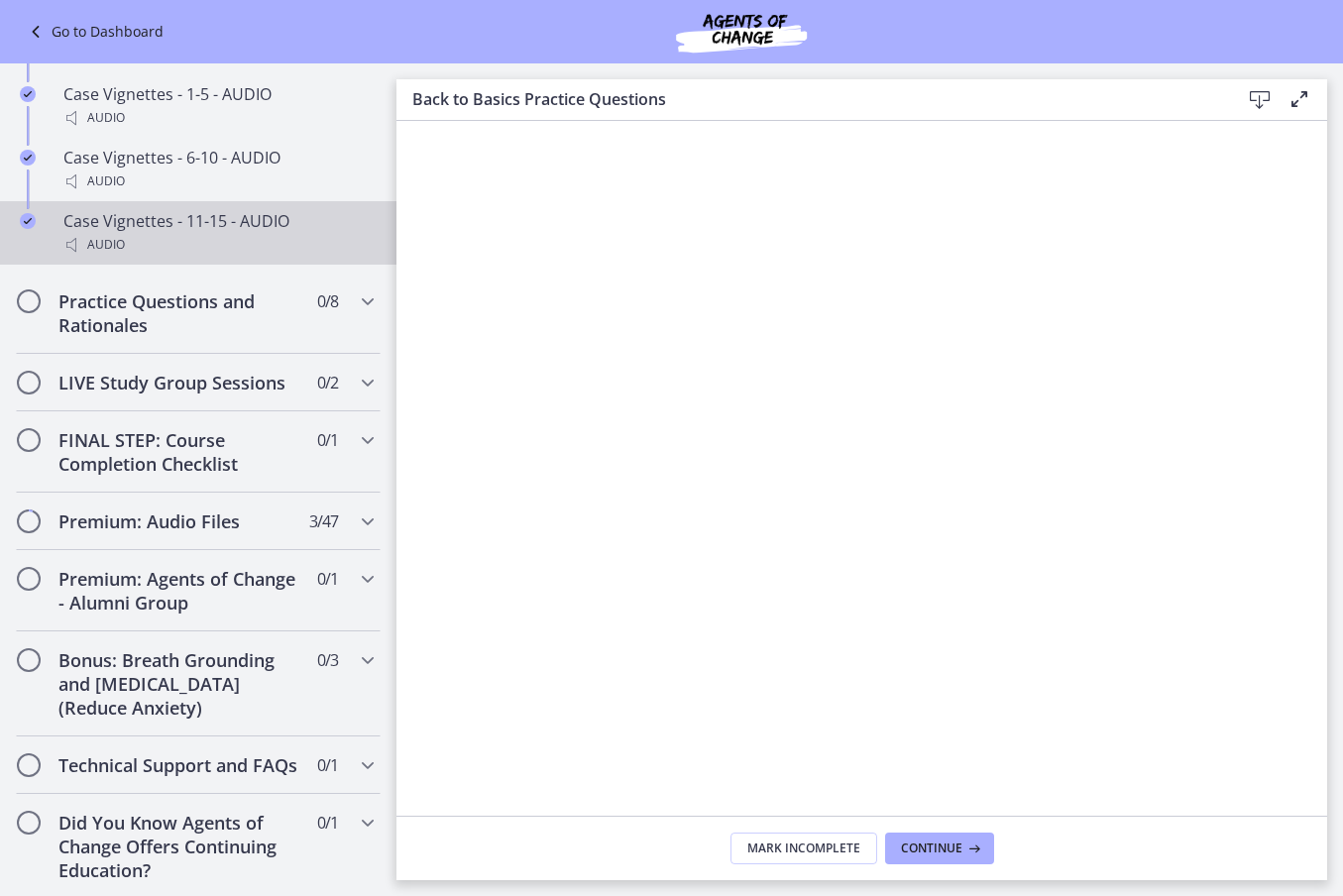 click on "Audio" at bounding box center (218, 245) 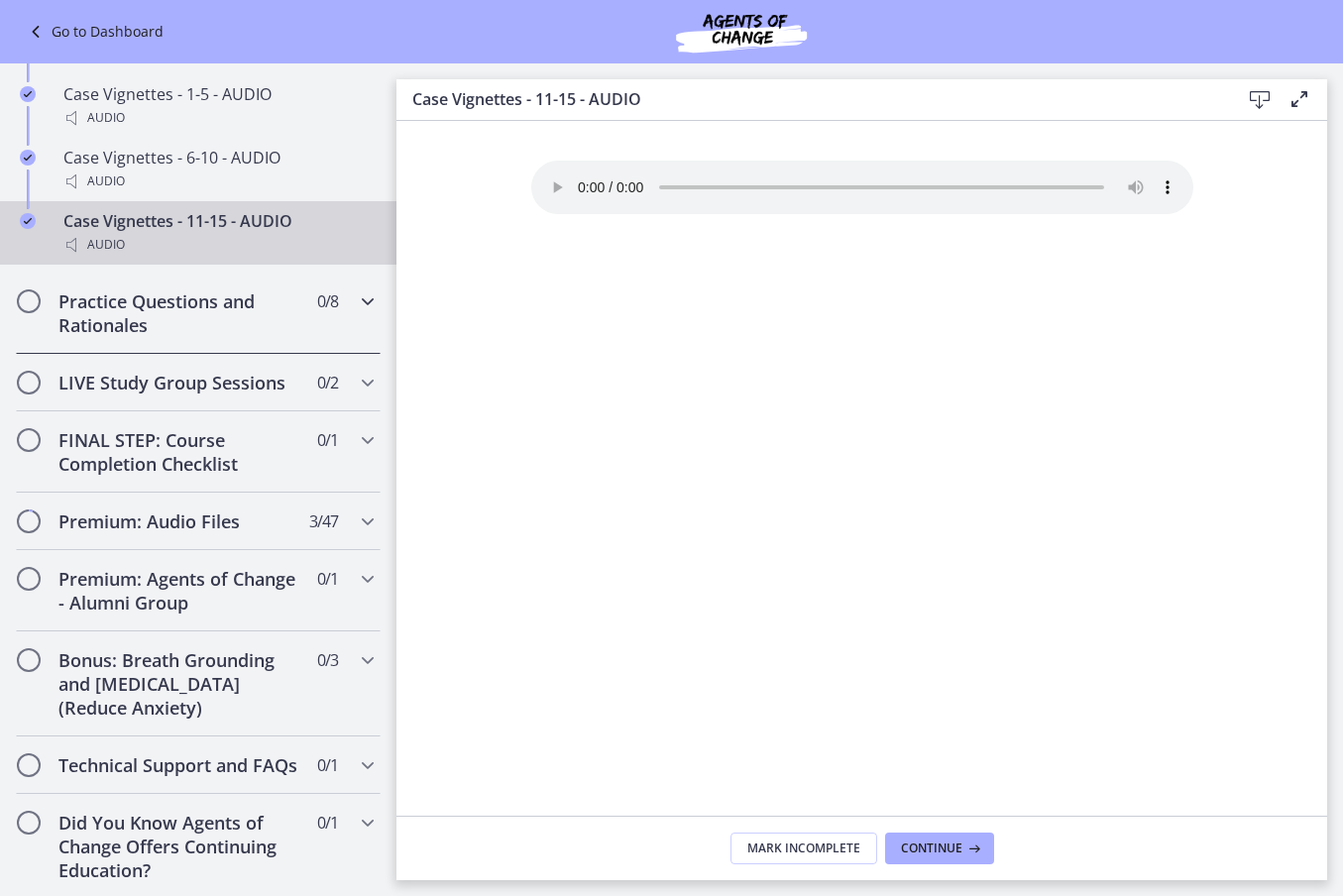 click on "Practice Questions and Rationales" at bounding box center (179, 313) 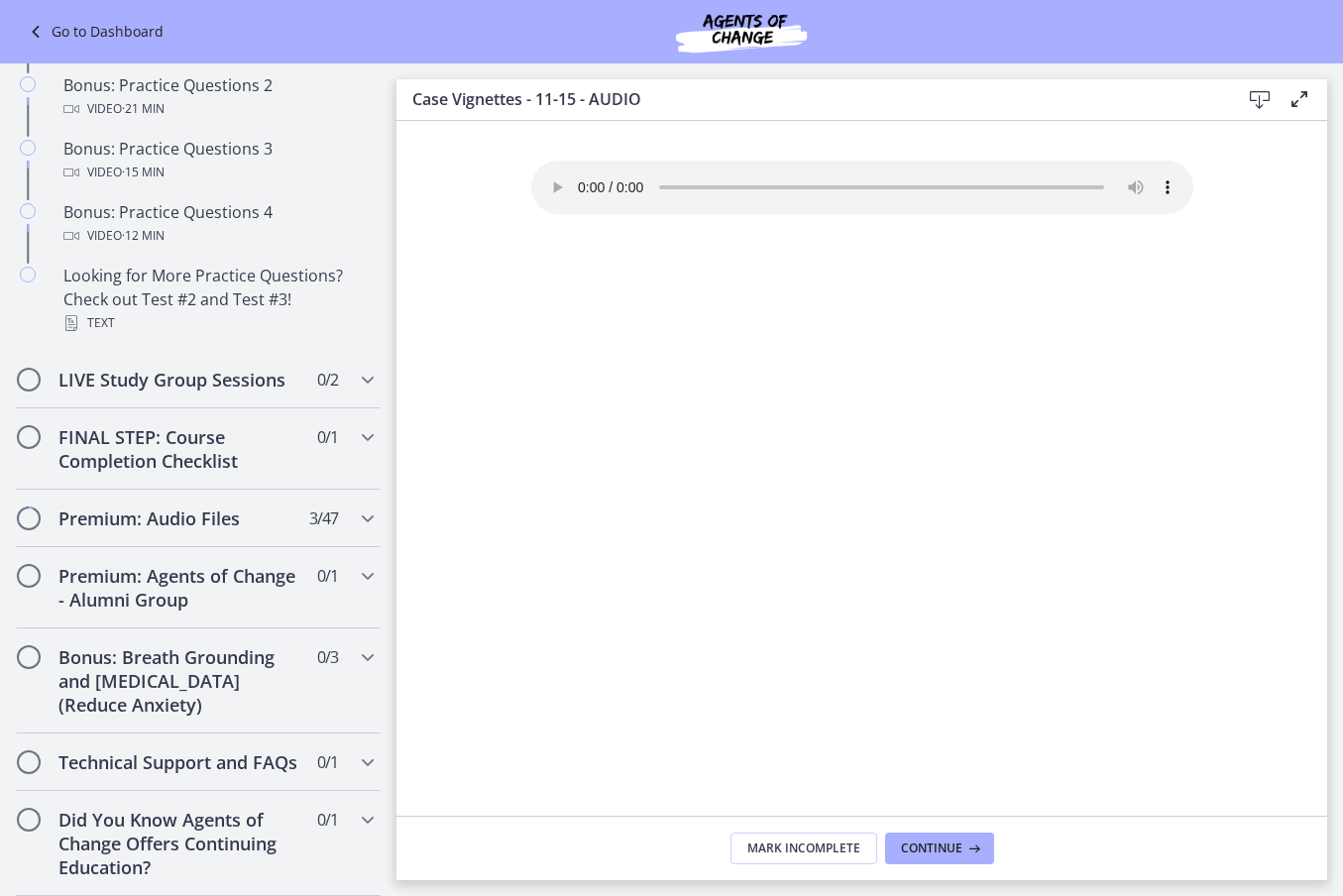 scroll, scrollTop: 1339, scrollLeft: 0, axis: vertical 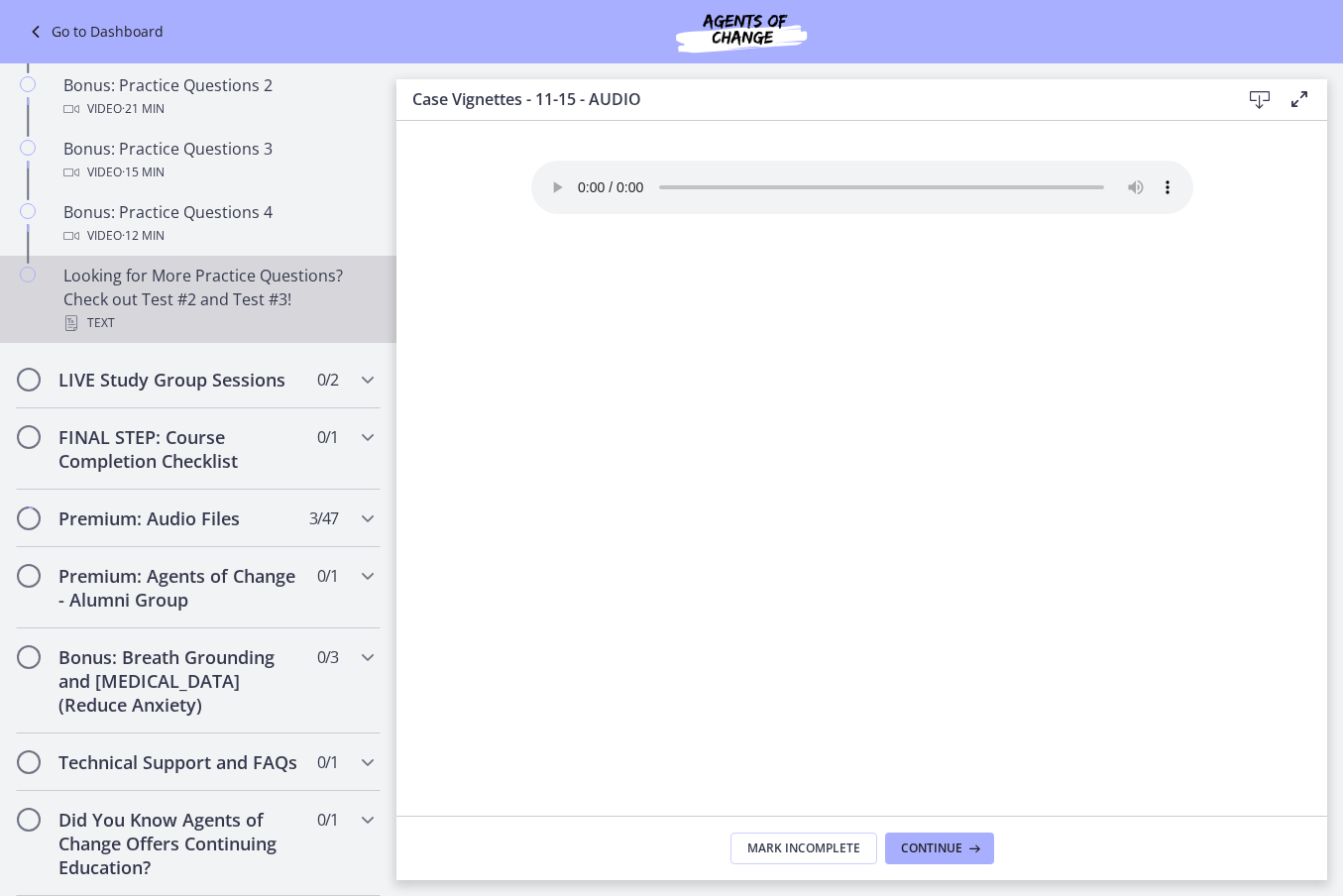 click on "Looking for More Practice Questions? Check out Test #2 and Test #3!
Text" at bounding box center (218, 299) 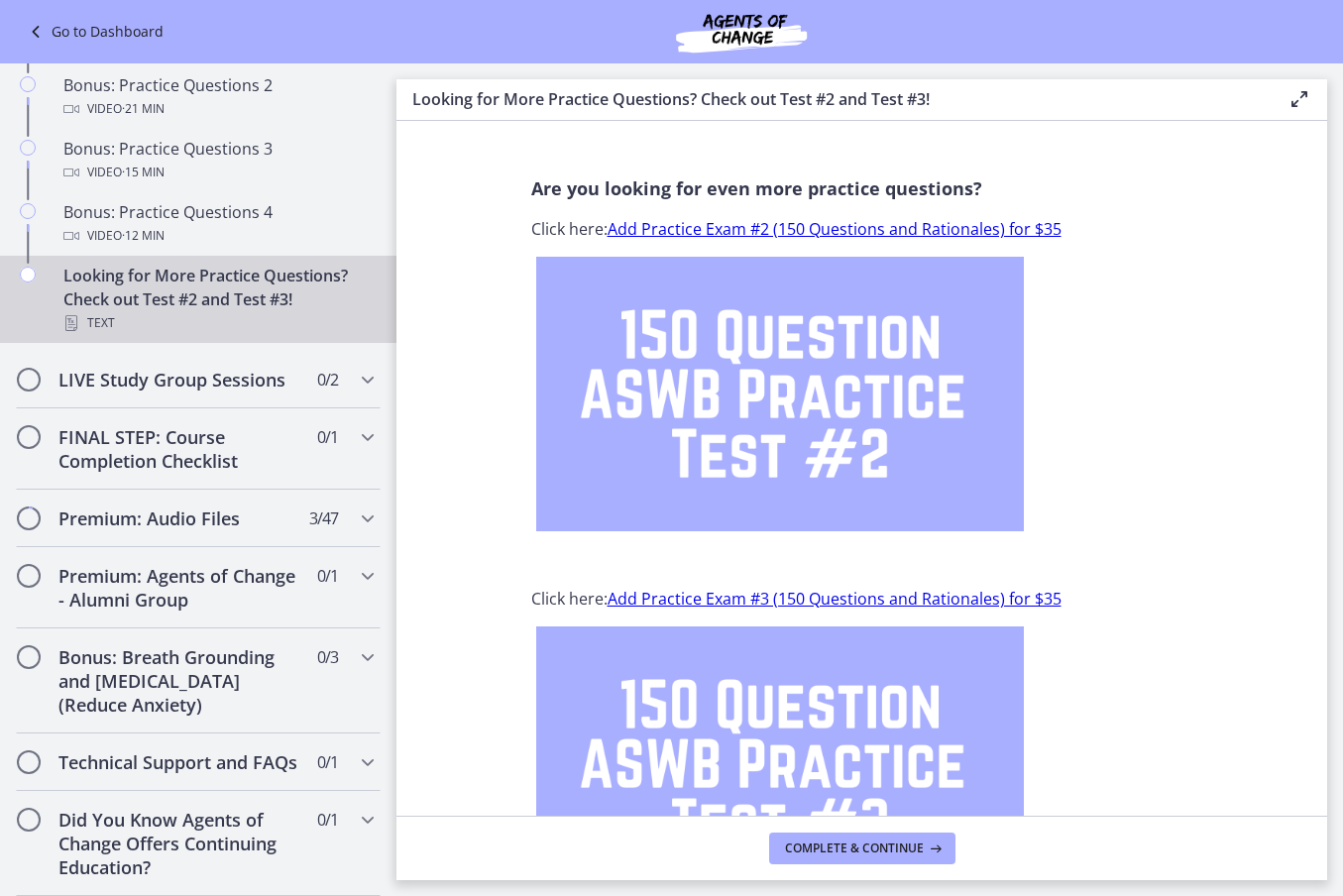 scroll, scrollTop: 0, scrollLeft: 0, axis: both 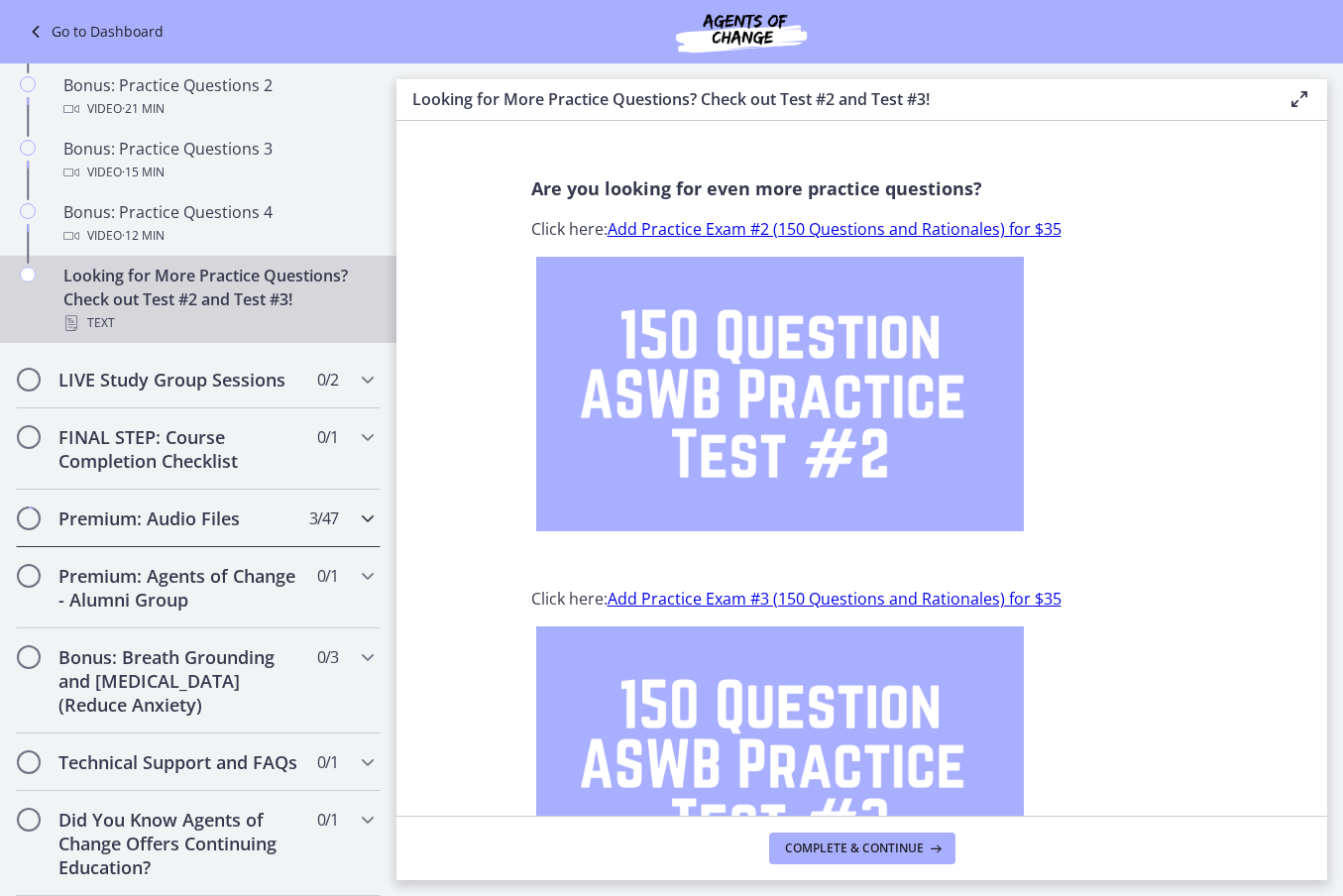 click on "Premium: Audio Files" at bounding box center (179, 518) 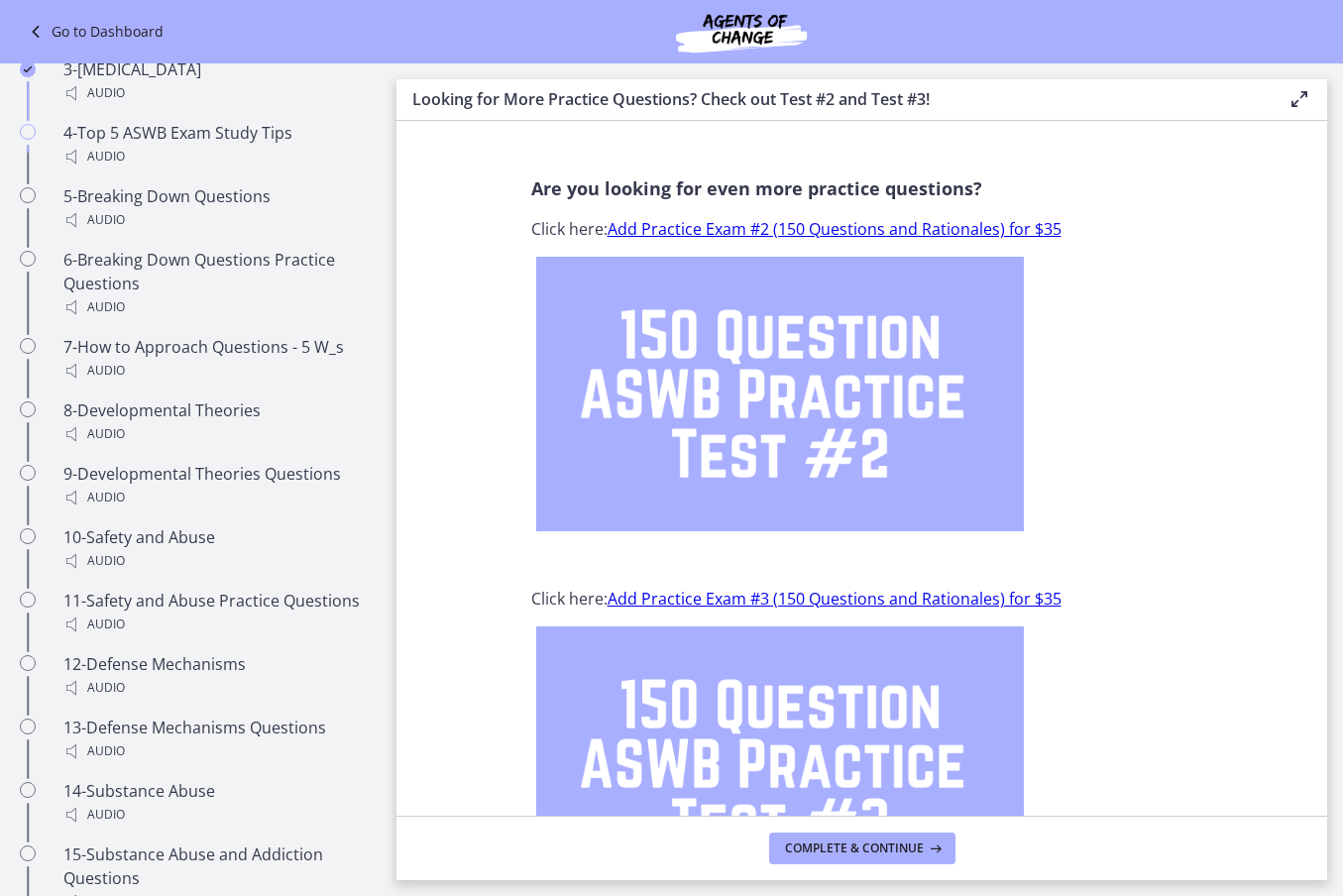 scroll, scrollTop: 1385, scrollLeft: 0, axis: vertical 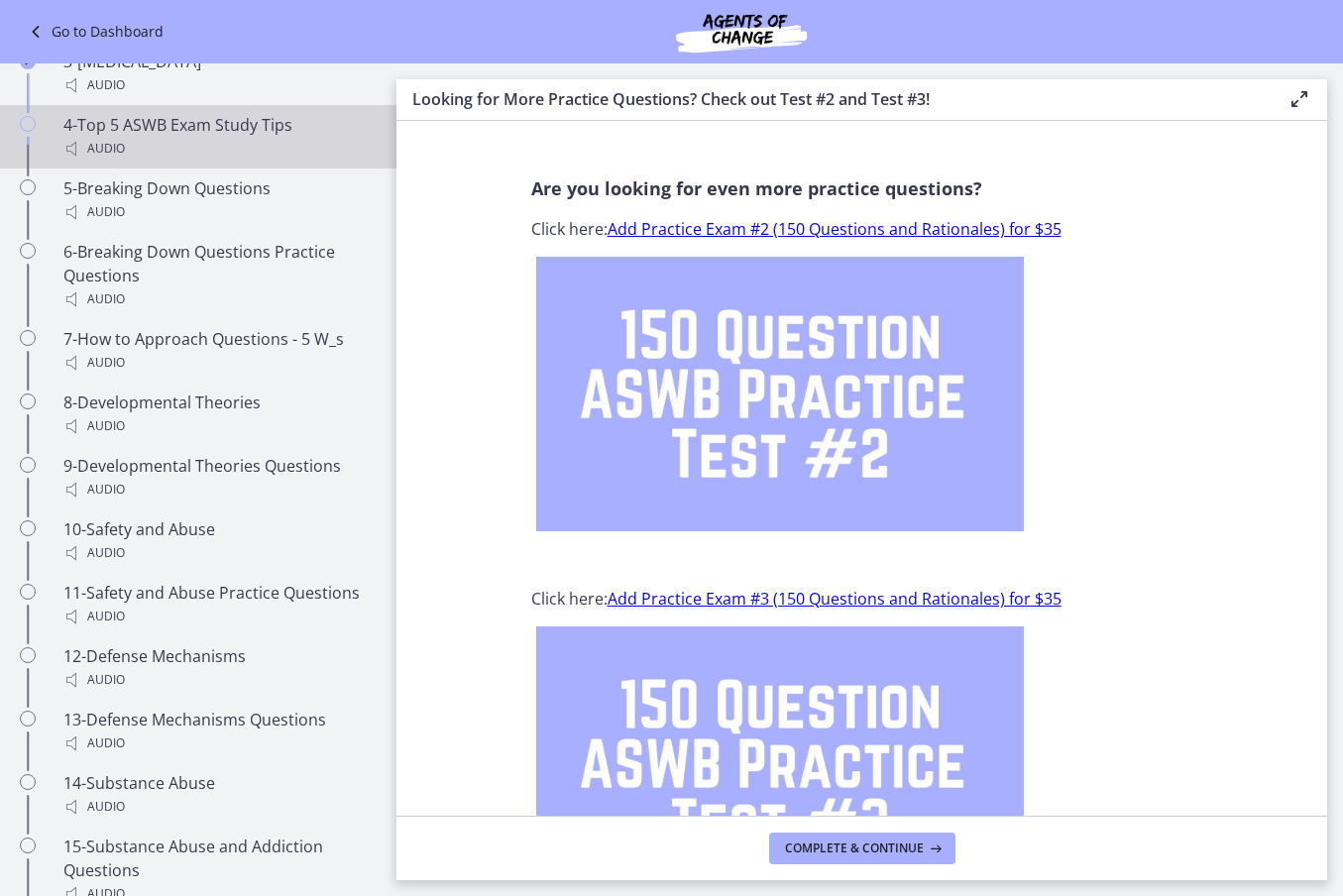 click on "4-Top 5 ASWB Exam Study Tips
Audio" at bounding box center (218, 137) 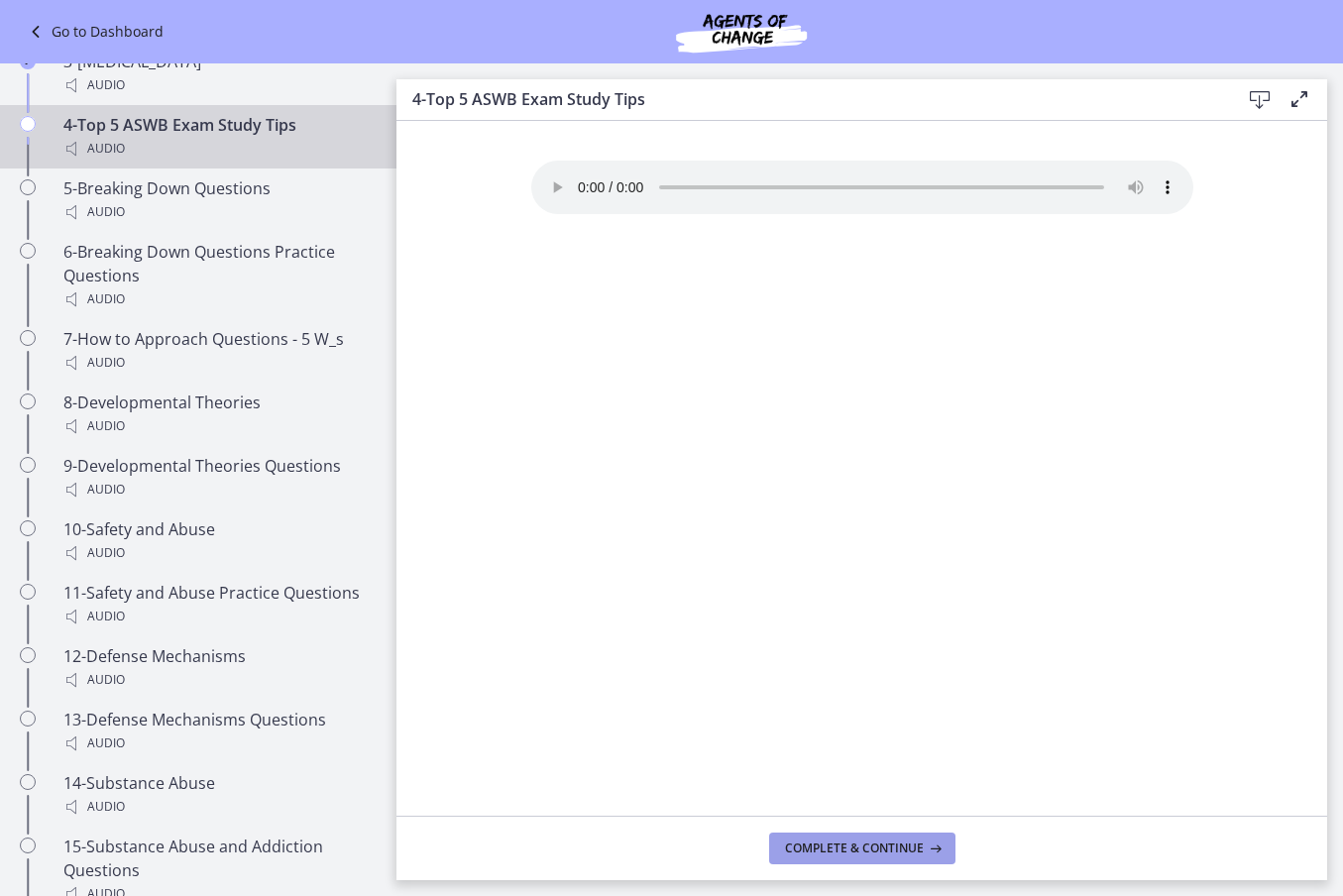 click on "Complete & continue" at bounding box center [854, 848] 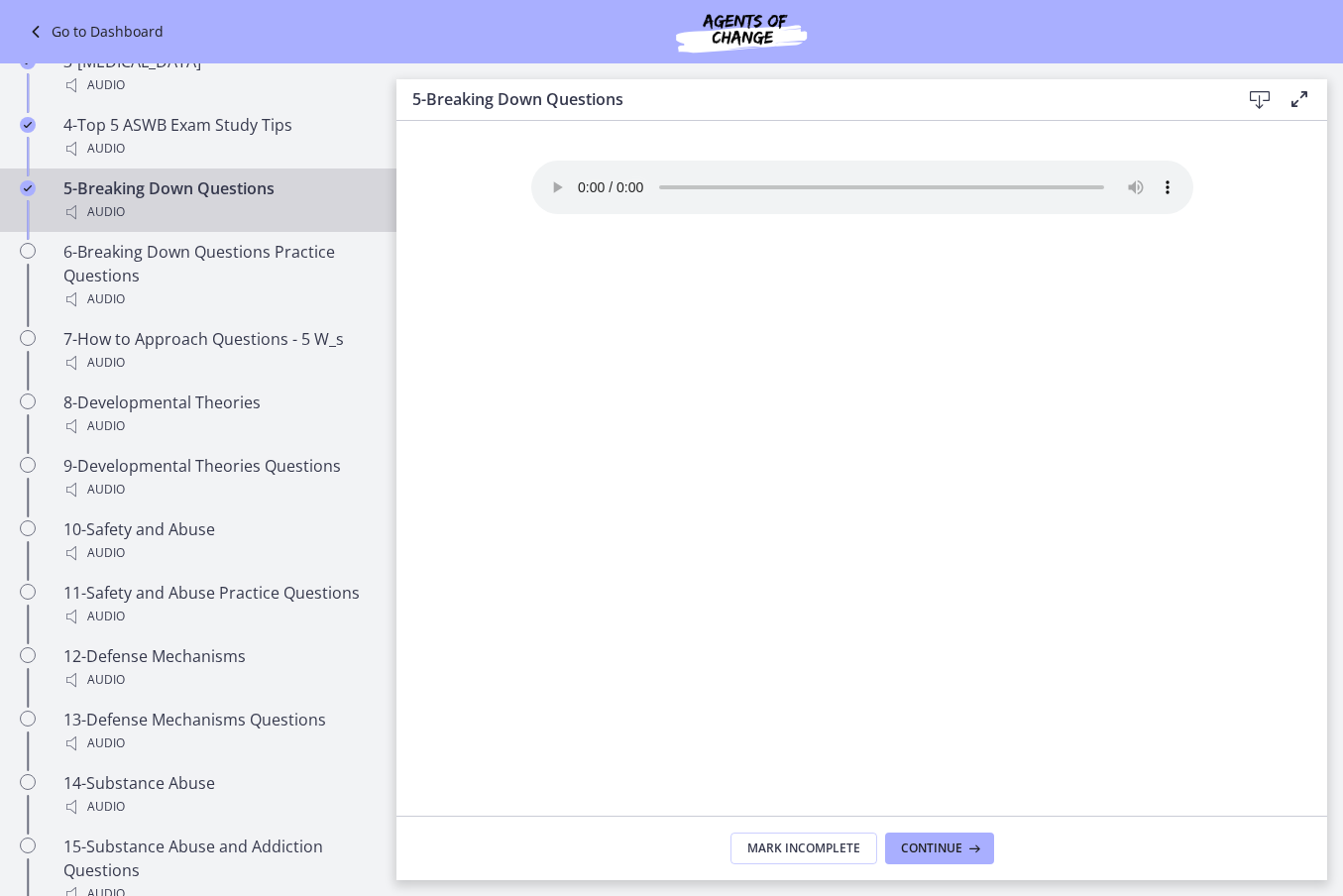 click on "Your browser doesn't support the audio element. Download it
here" at bounding box center (862, 187) 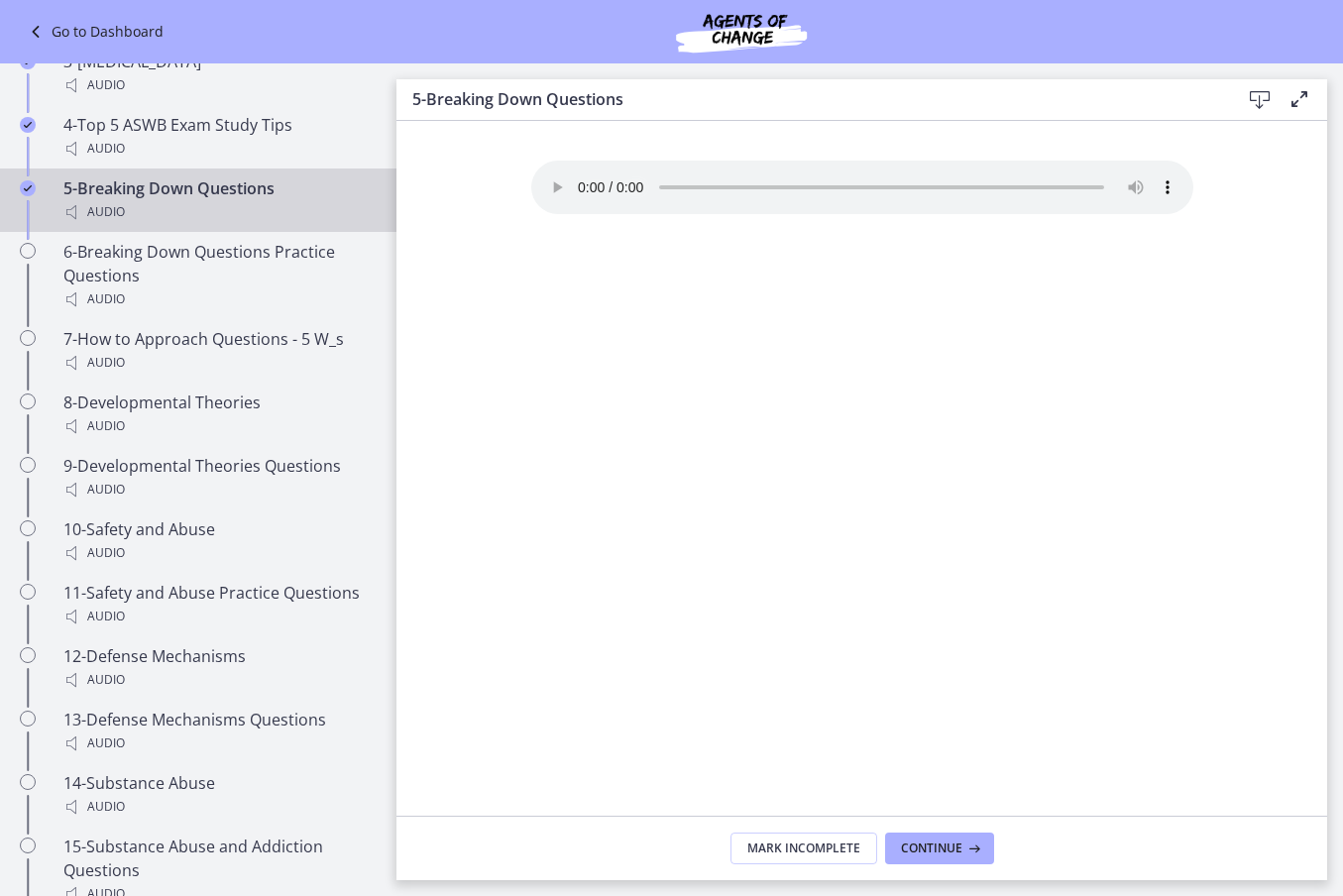 drag, startPoint x: 675, startPoint y: 180, endPoint x: 1041, endPoint y: 202, distance: 366.66061 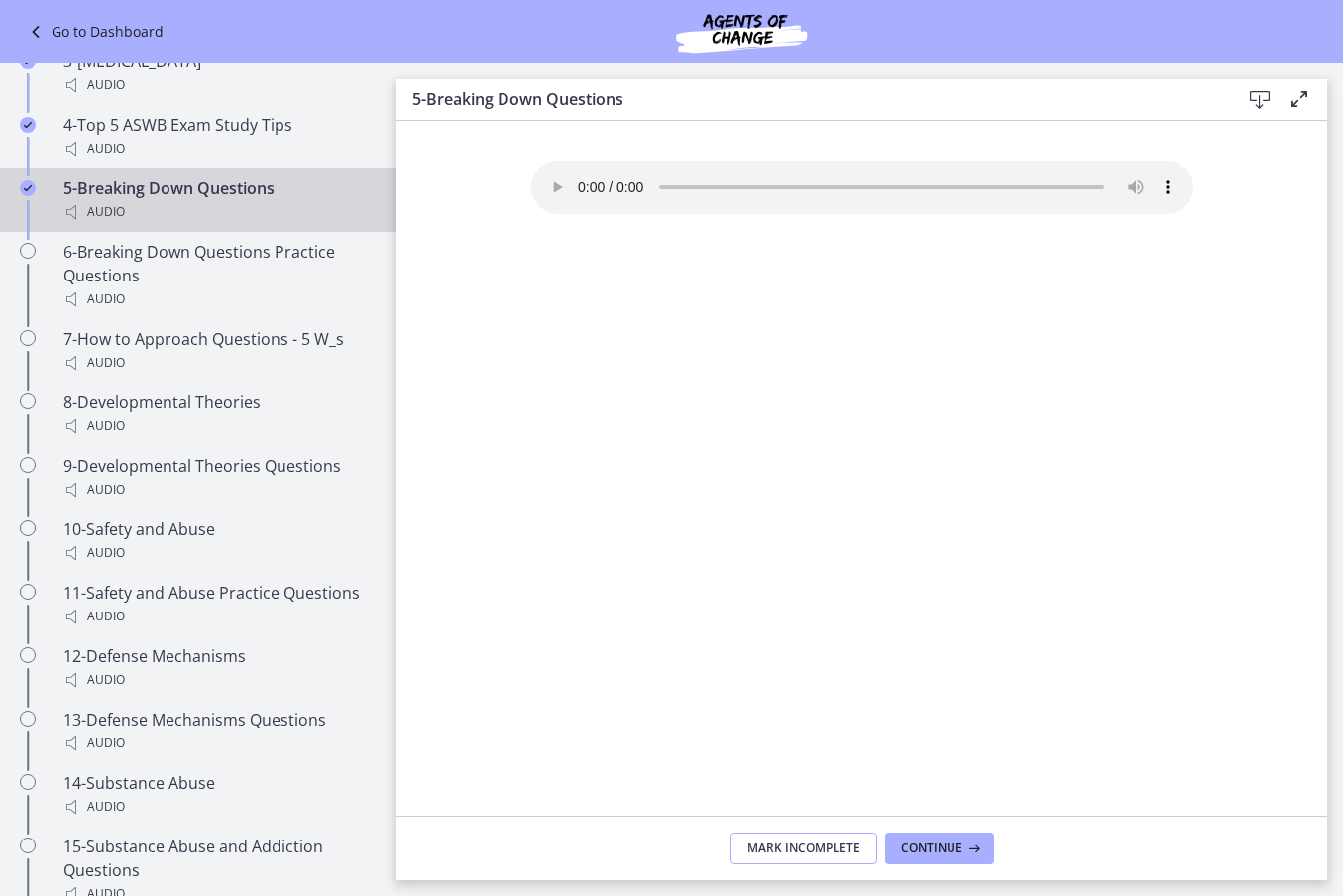 click on "Mark Incomplete" at bounding box center [804, 848] 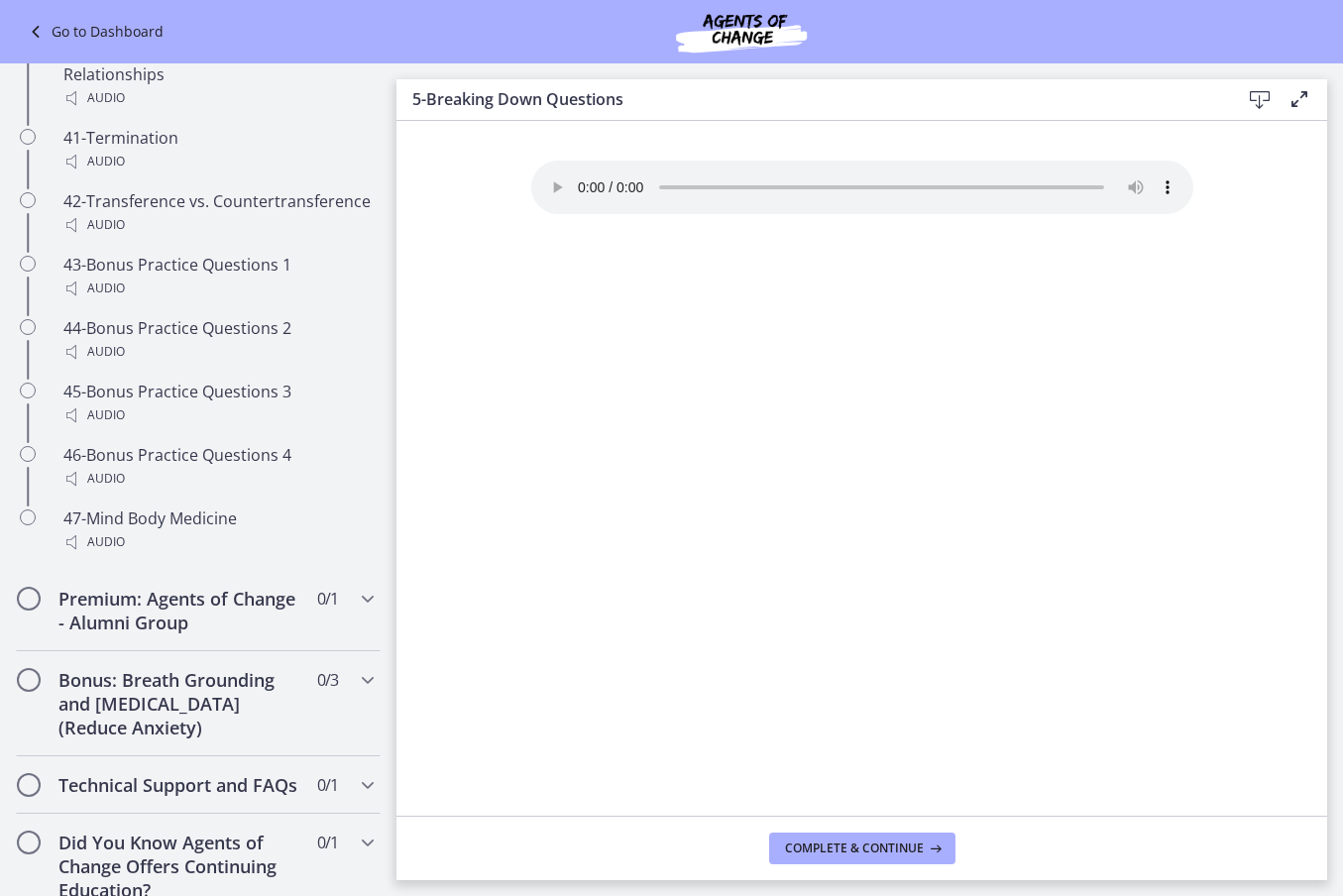 scroll, scrollTop: 3813, scrollLeft: 0, axis: vertical 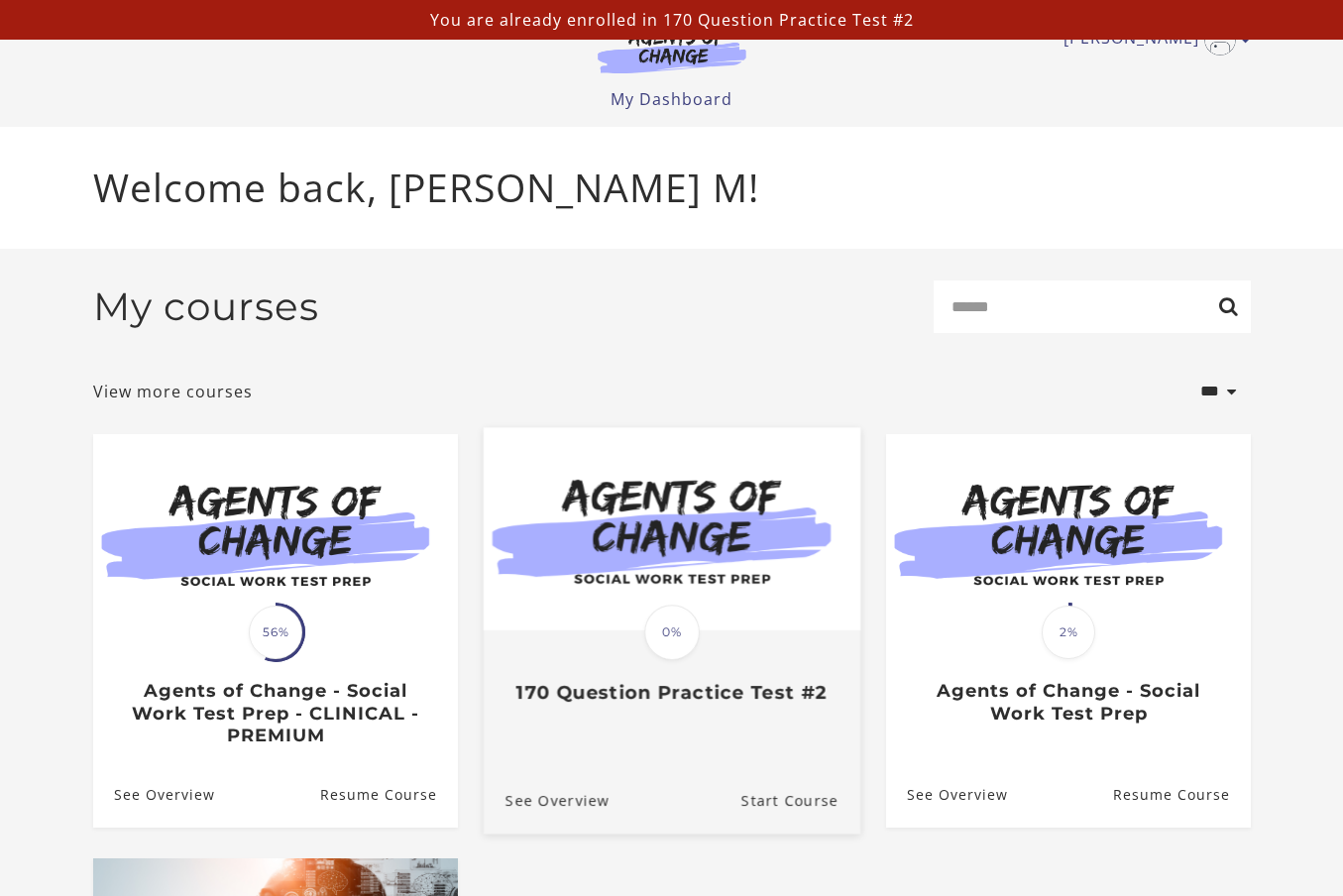 click on "170 Question Practice Test #2" at bounding box center (671, 692) 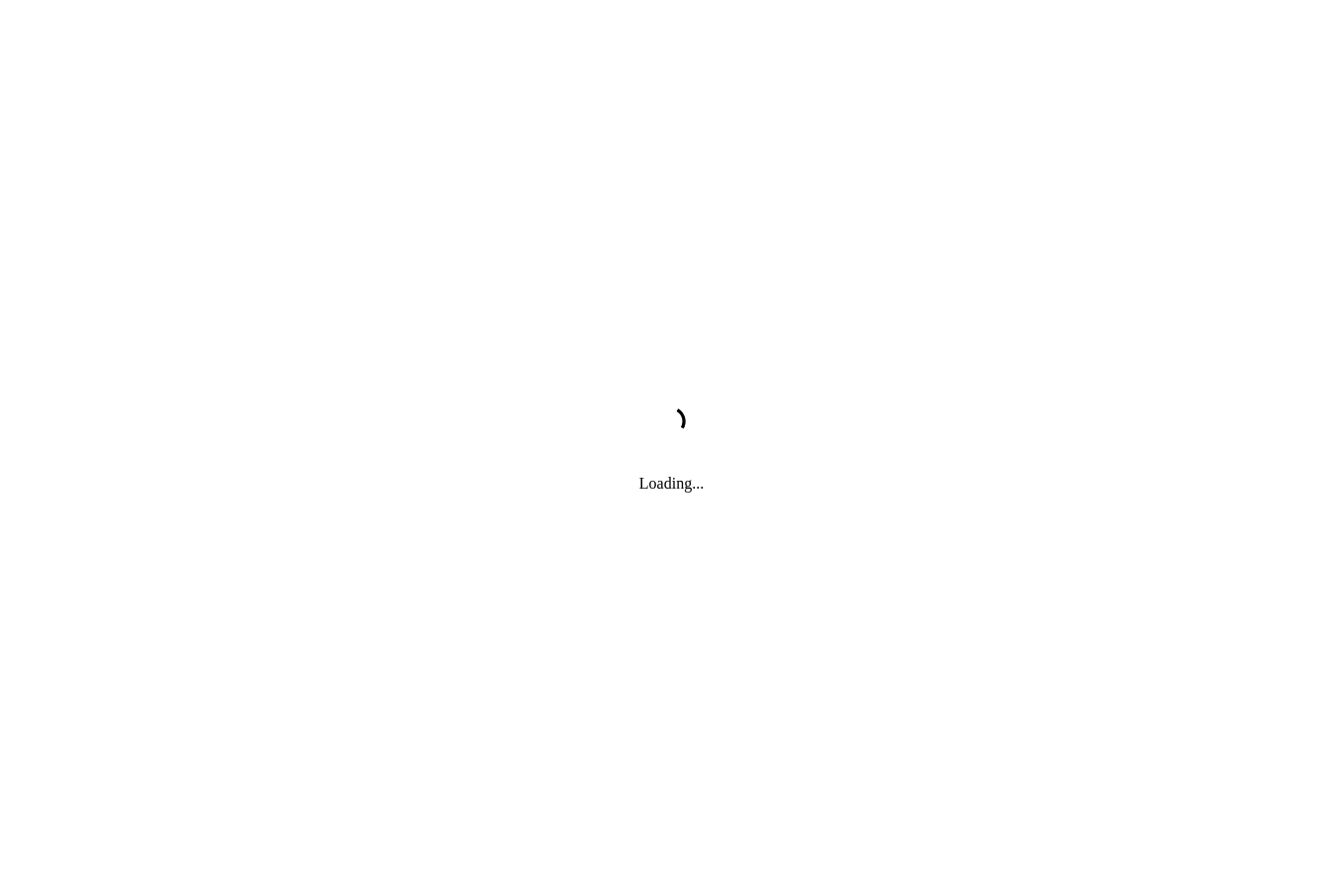 scroll, scrollTop: 0, scrollLeft: 0, axis: both 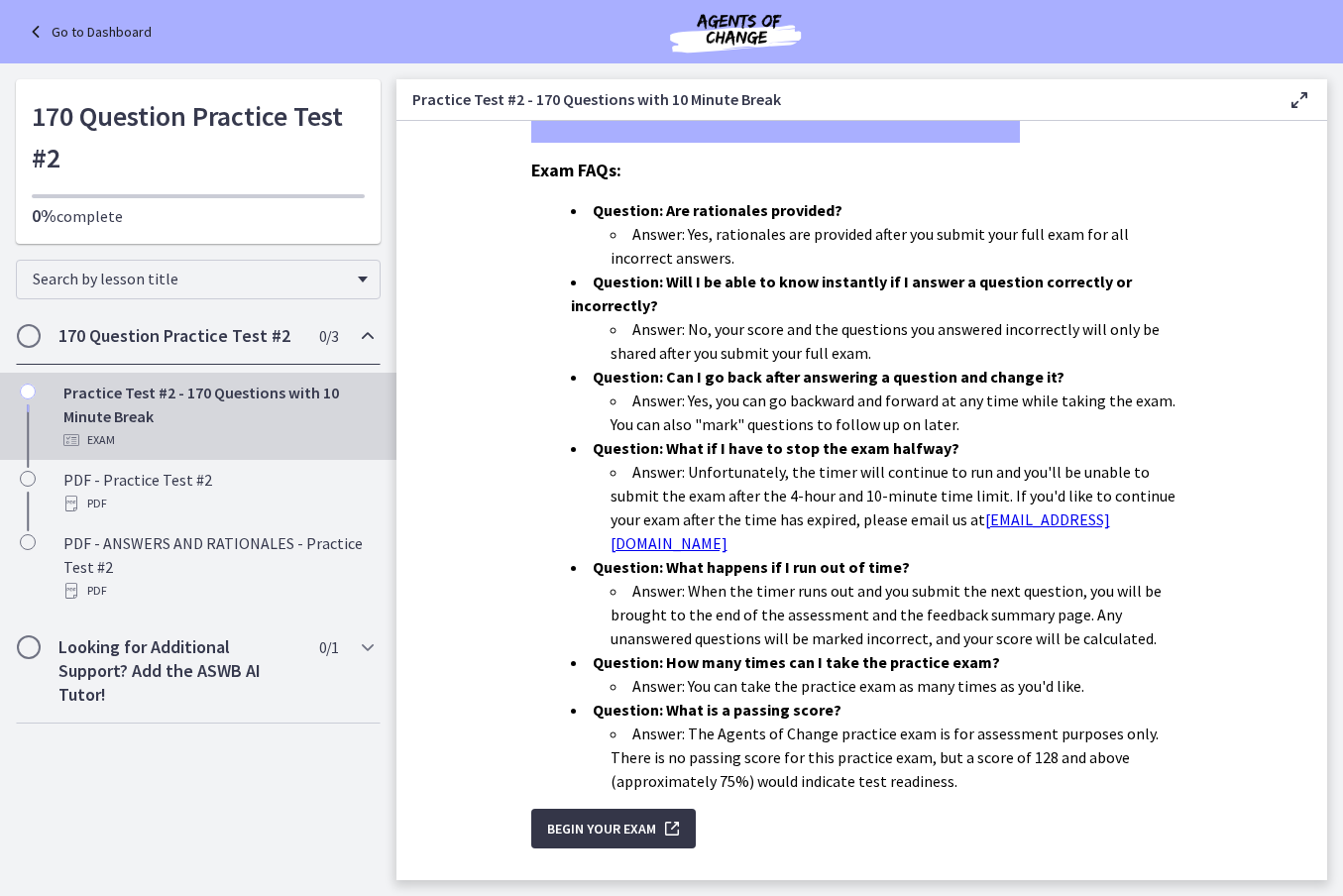 click on "Begin Your Exam" at bounding box center [602, 829] 